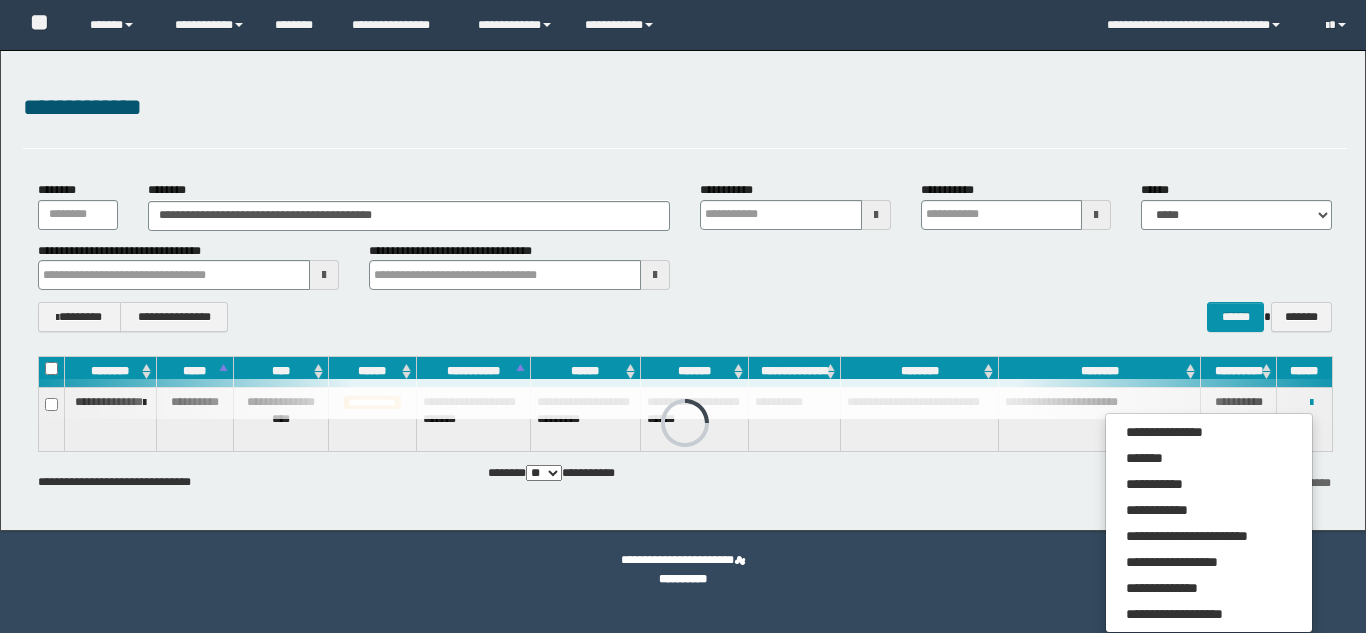 scroll, scrollTop: 0, scrollLeft: 0, axis: both 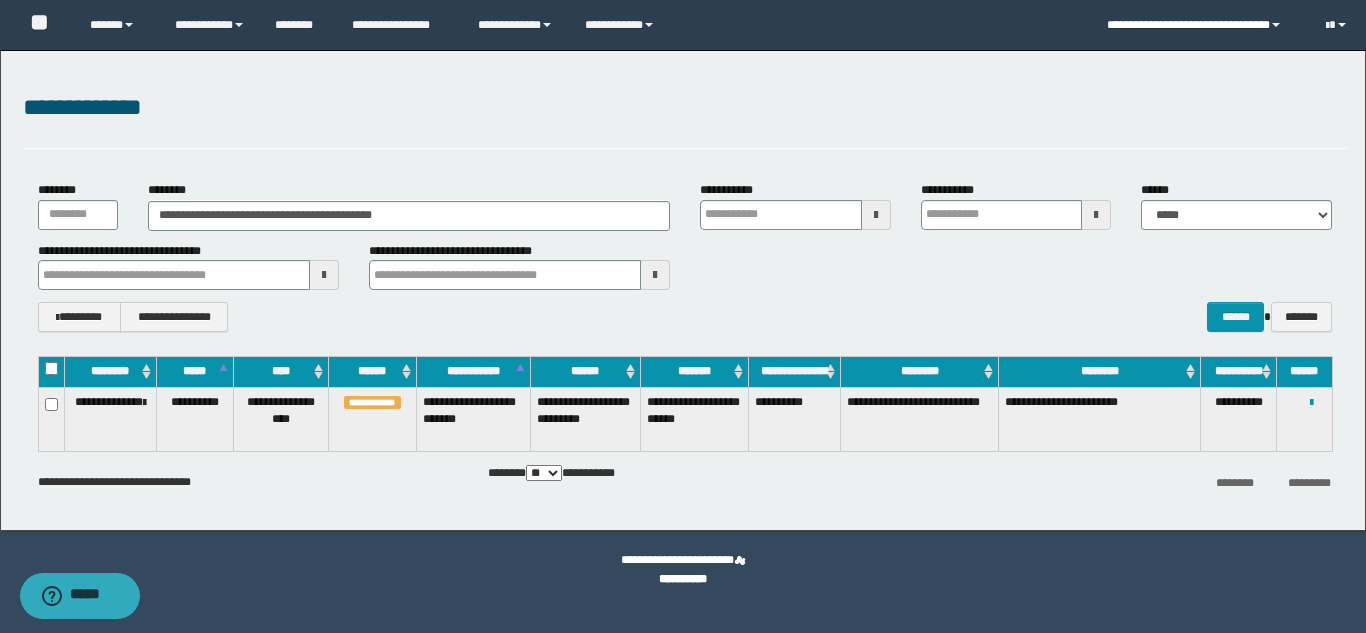click on "**********" at bounding box center [1201, 25] 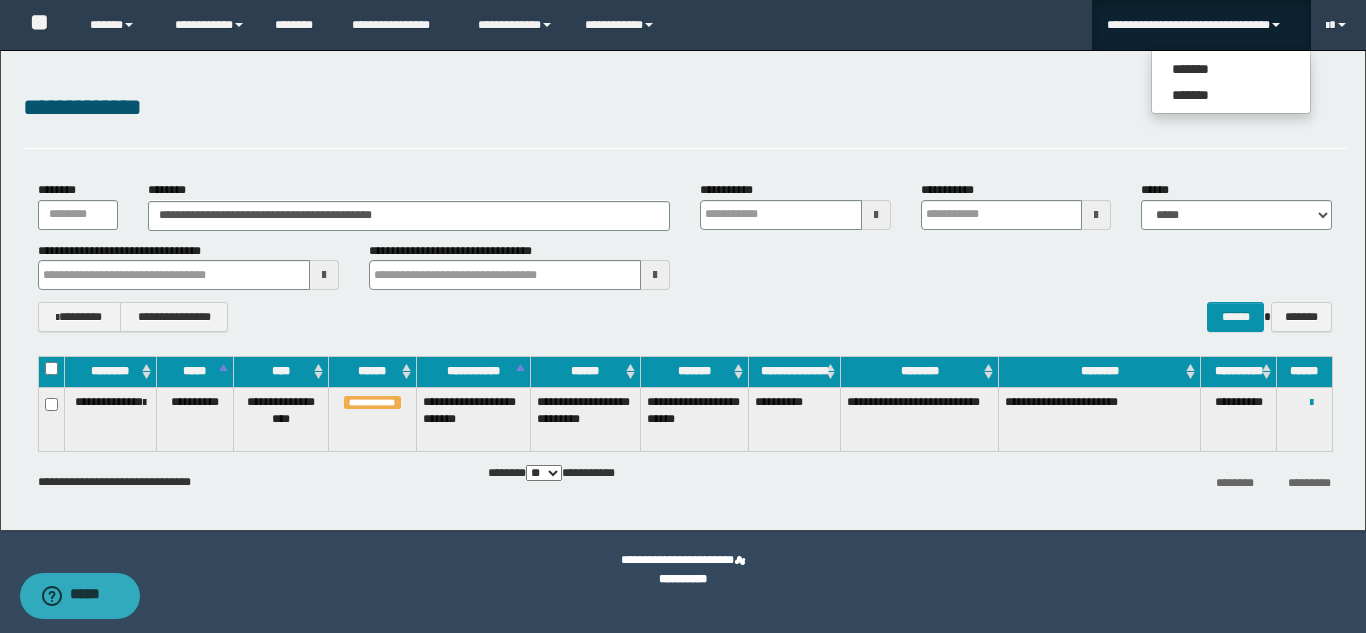 click on "**********" at bounding box center (1201, 25) 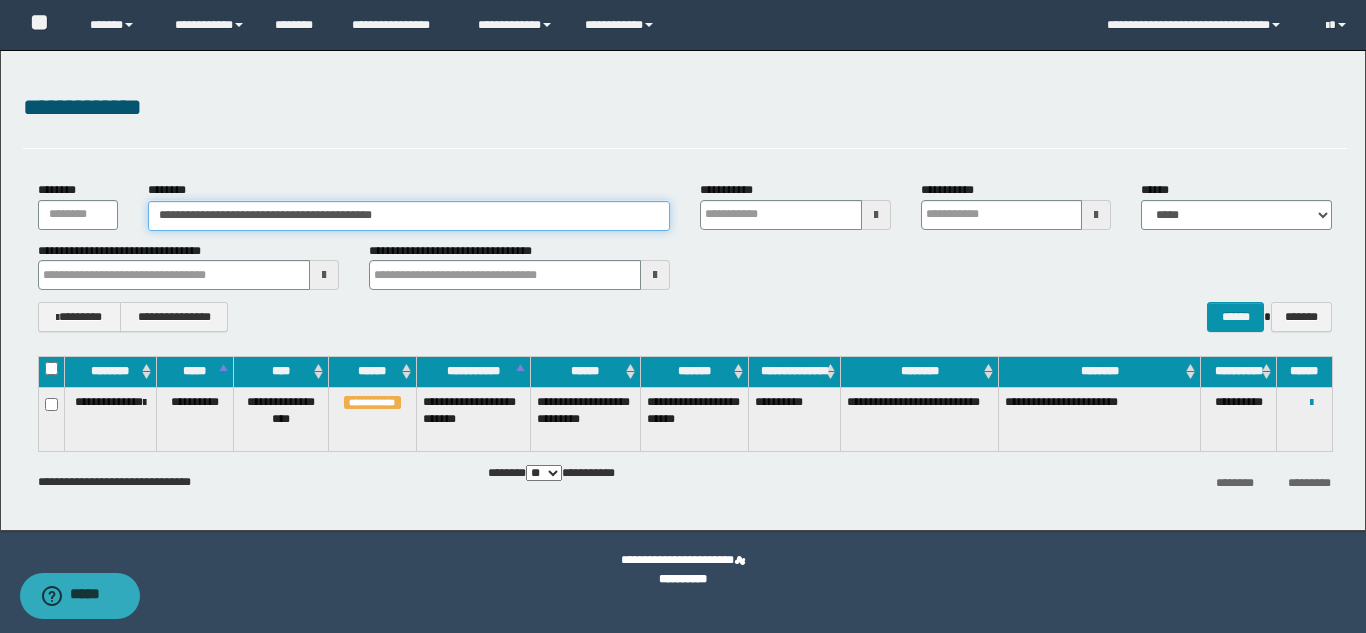 drag, startPoint x: 453, startPoint y: 213, endPoint x: 91, endPoint y: 153, distance: 366.9387 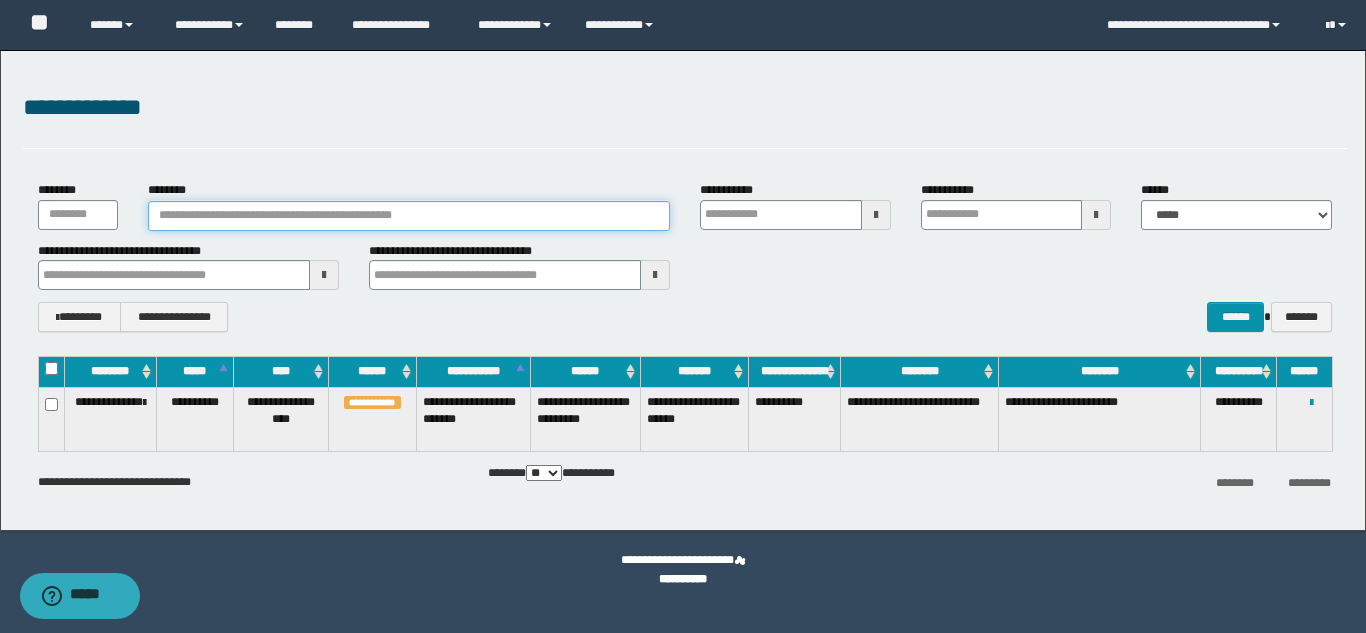 type 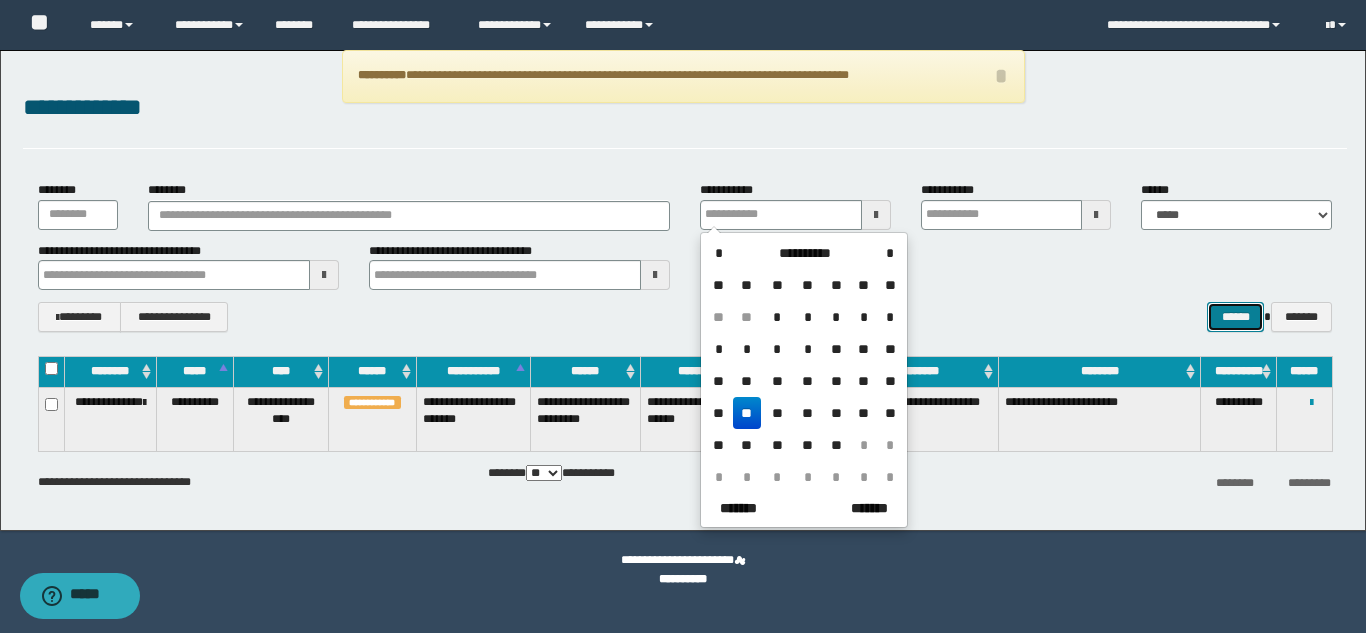 click on "******" at bounding box center [1235, 317] 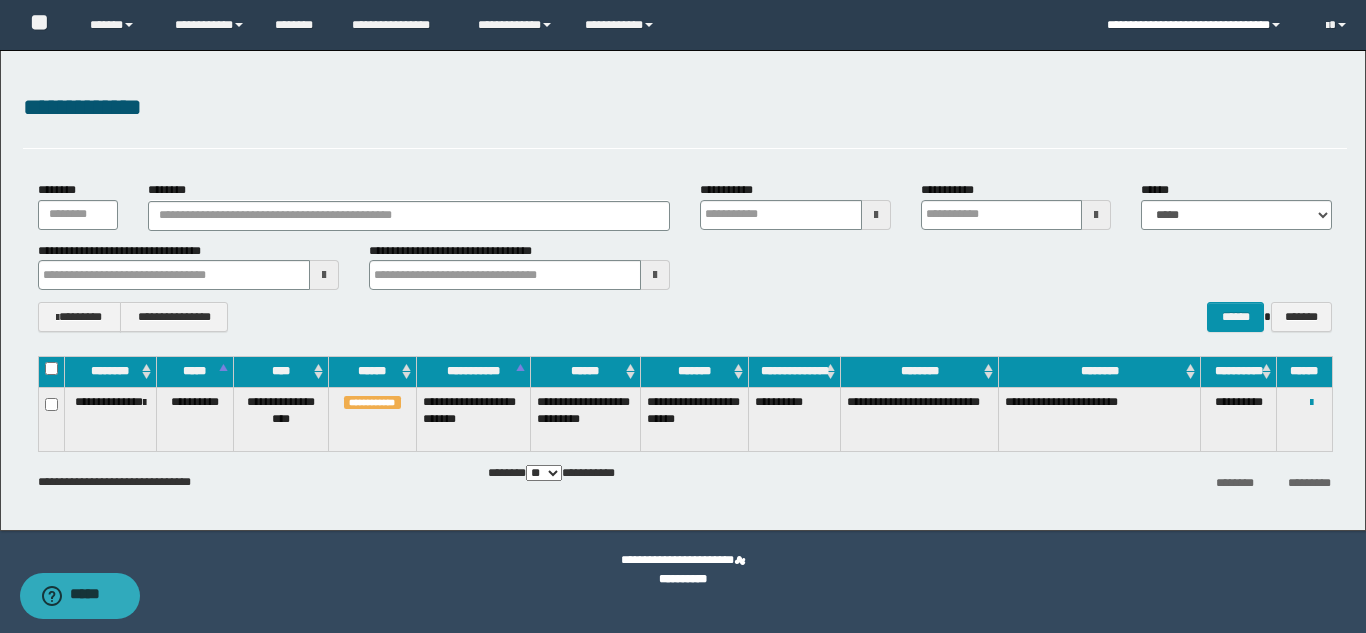 click on "**********" at bounding box center (1201, 25) 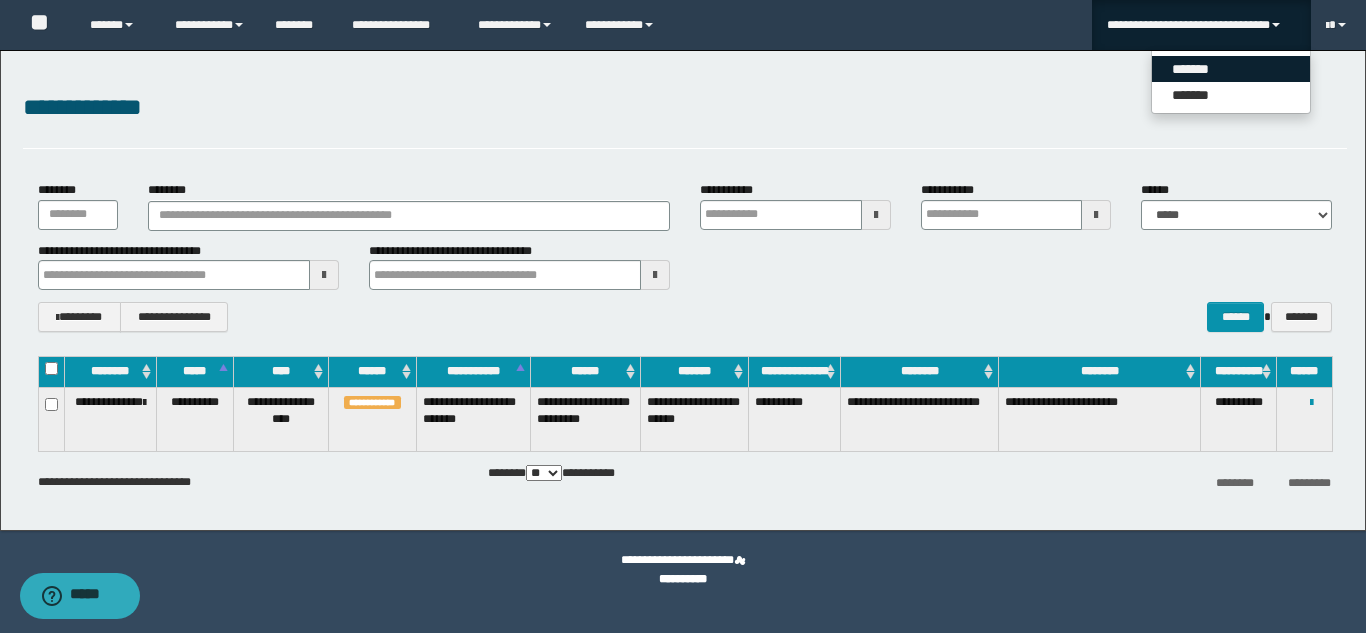 click on "*******" at bounding box center [1231, 69] 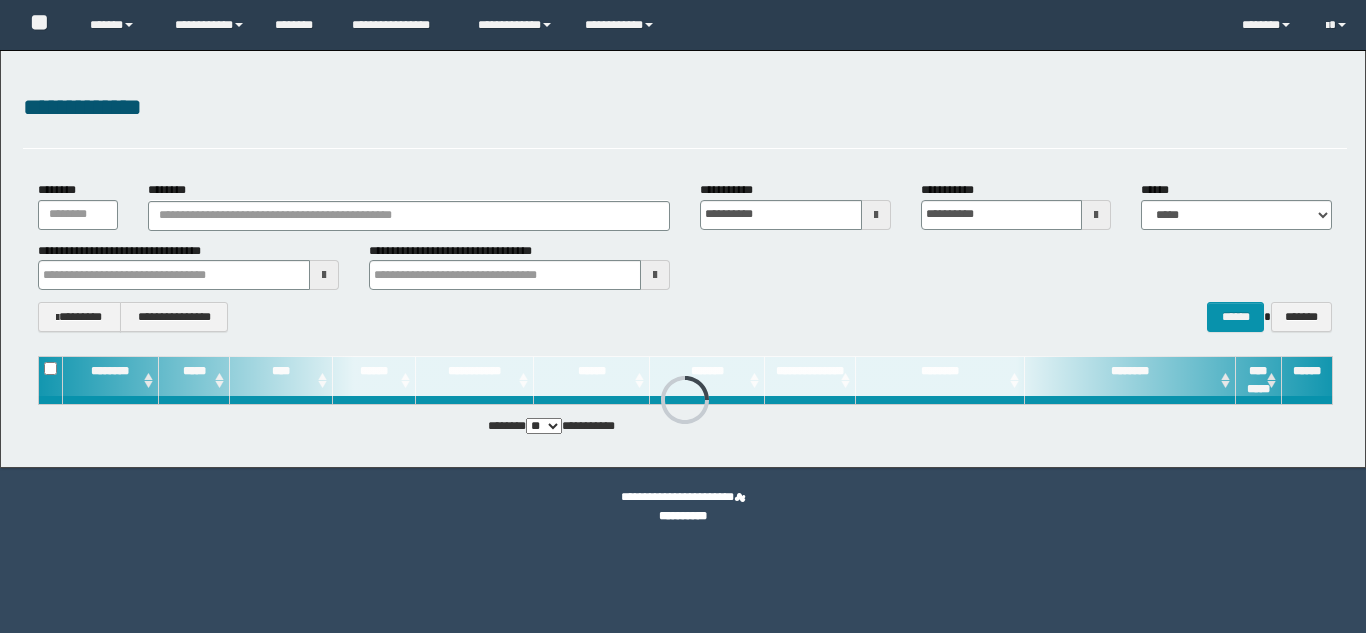 scroll, scrollTop: 0, scrollLeft: 0, axis: both 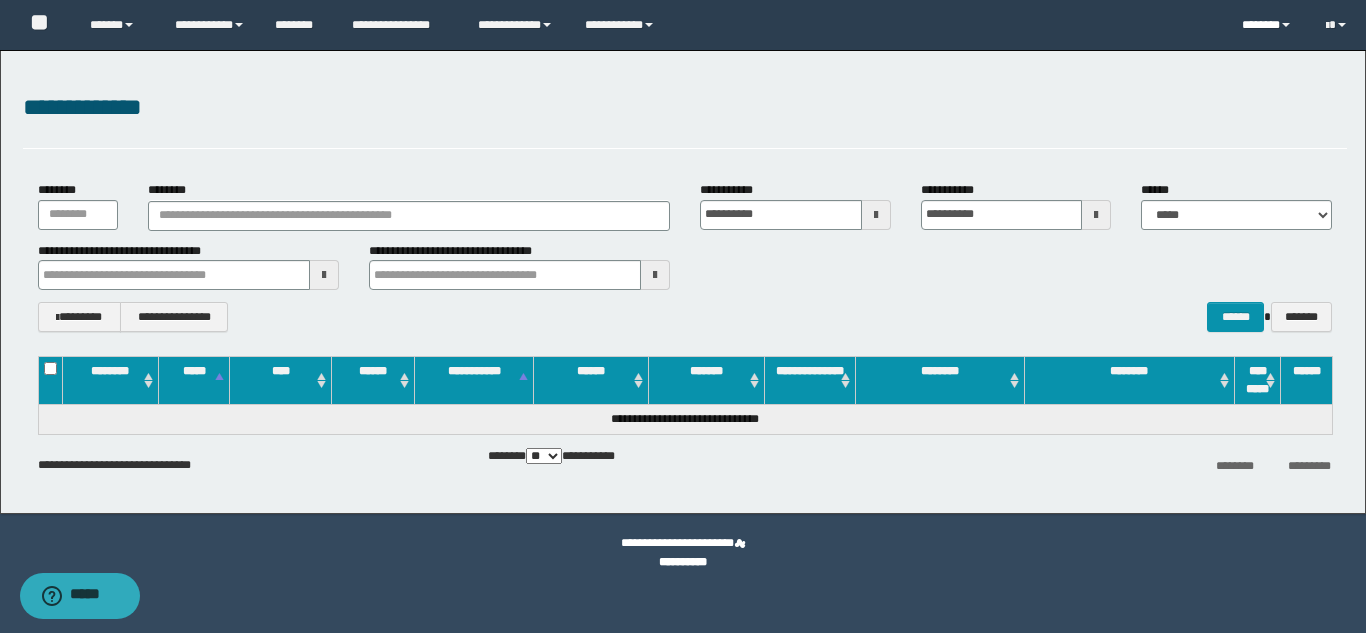 click on "*******" at bounding box center [1268, 25] 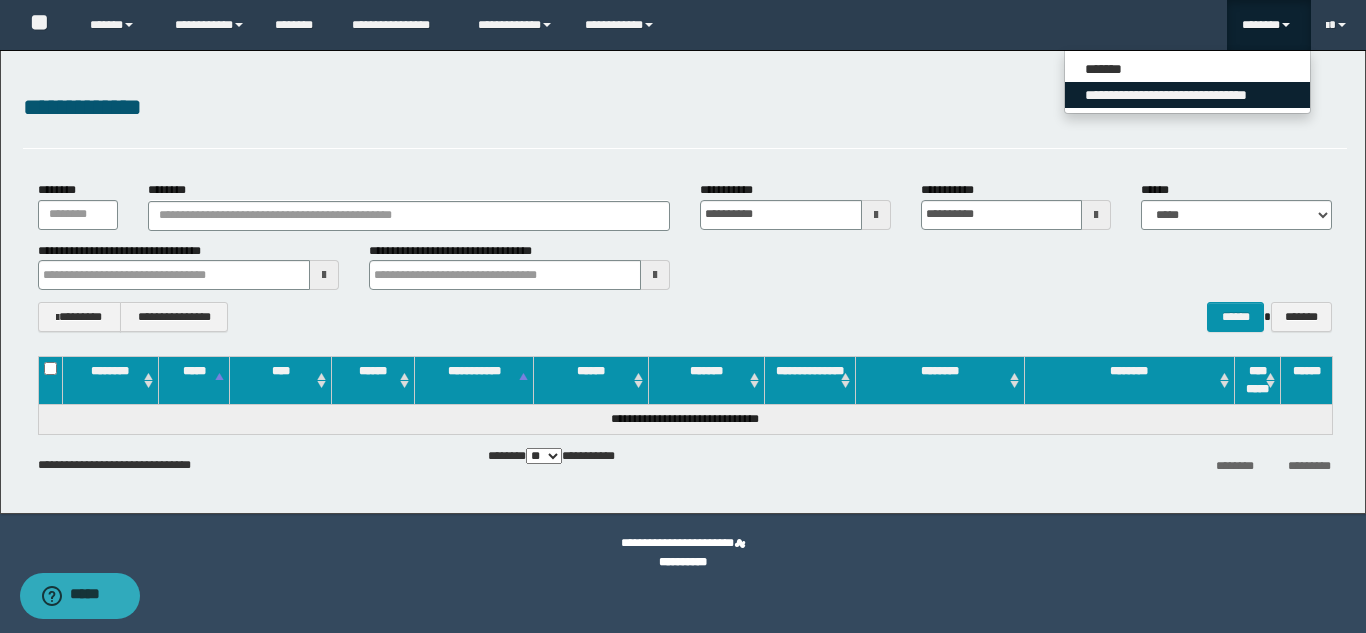 click on "**********" at bounding box center (1187, 95) 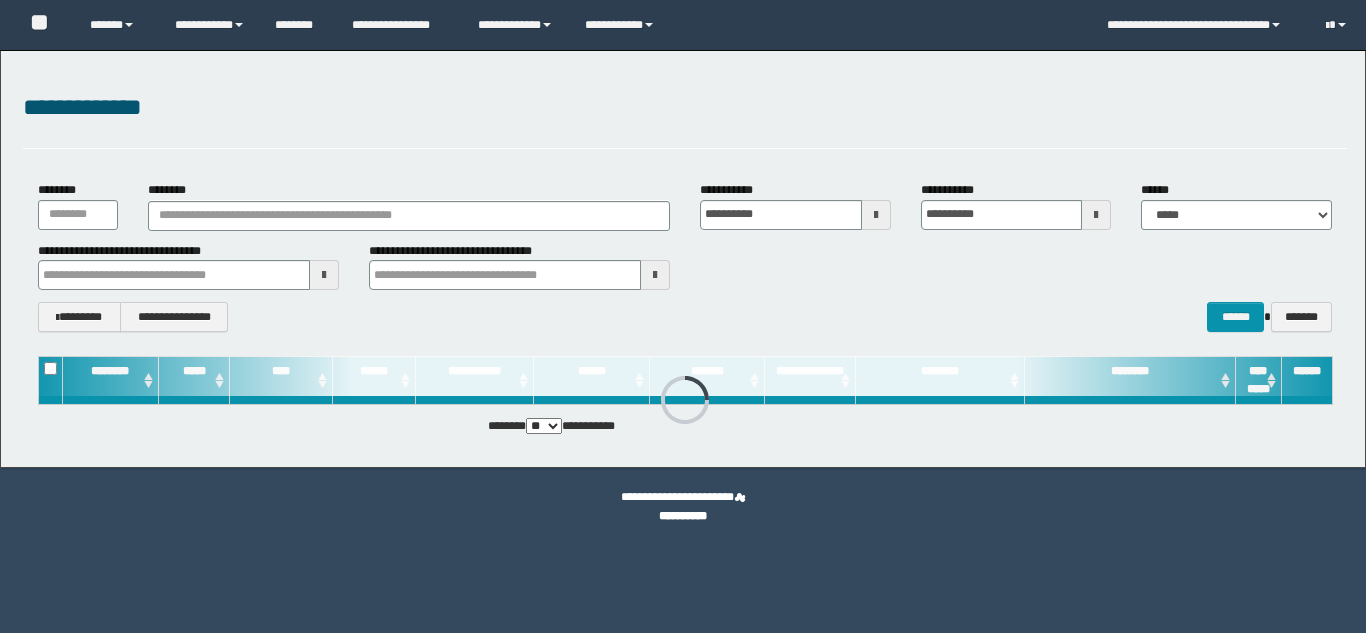 scroll, scrollTop: 0, scrollLeft: 0, axis: both 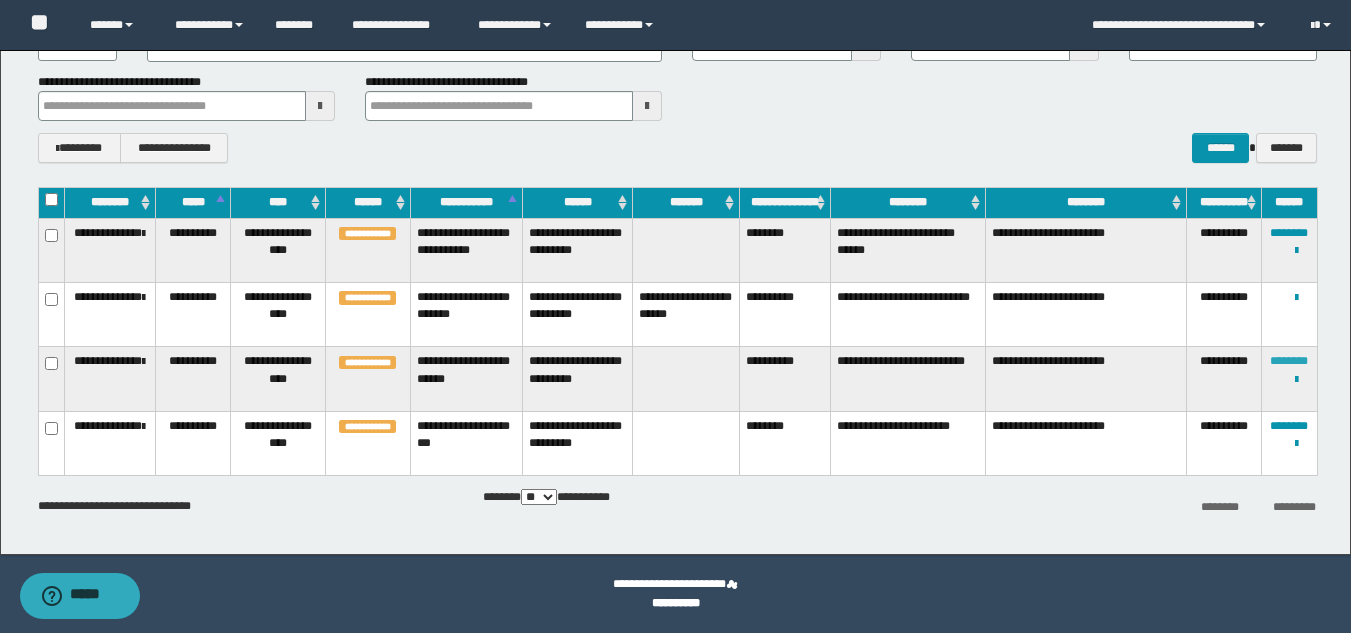 click on "********" at bounding box center [1289, 361] 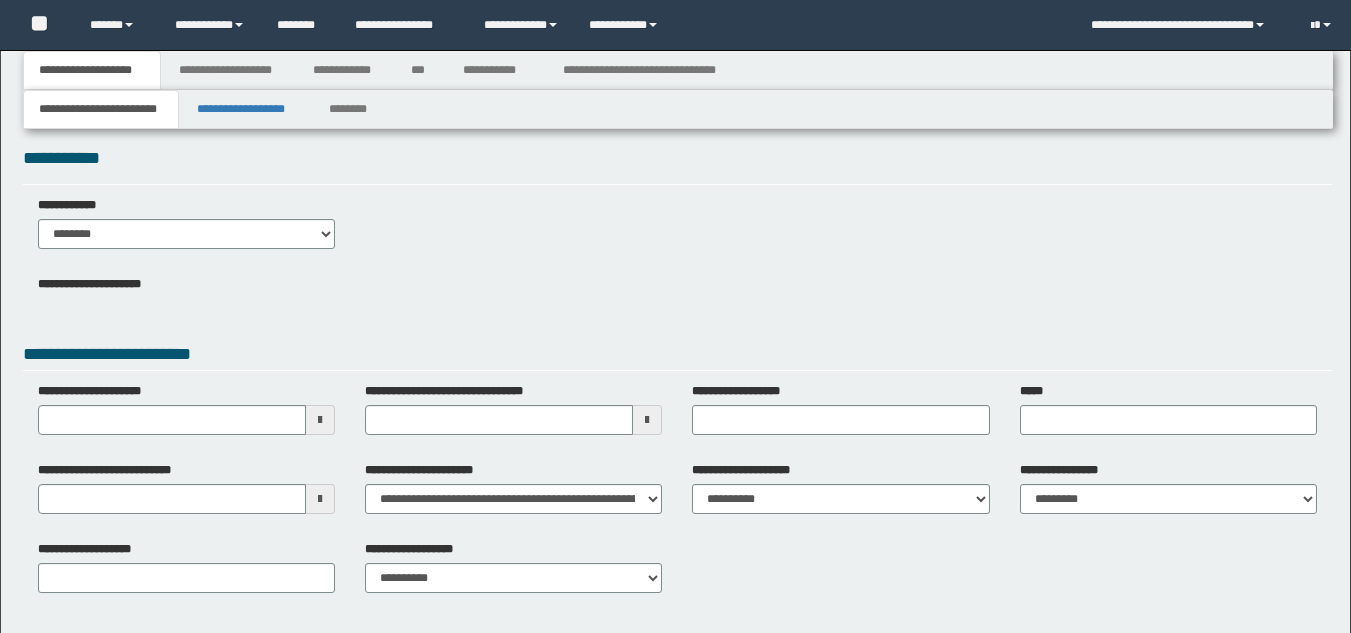 scroll, scrollTop: 0, scrollLeft: 0, axis: both 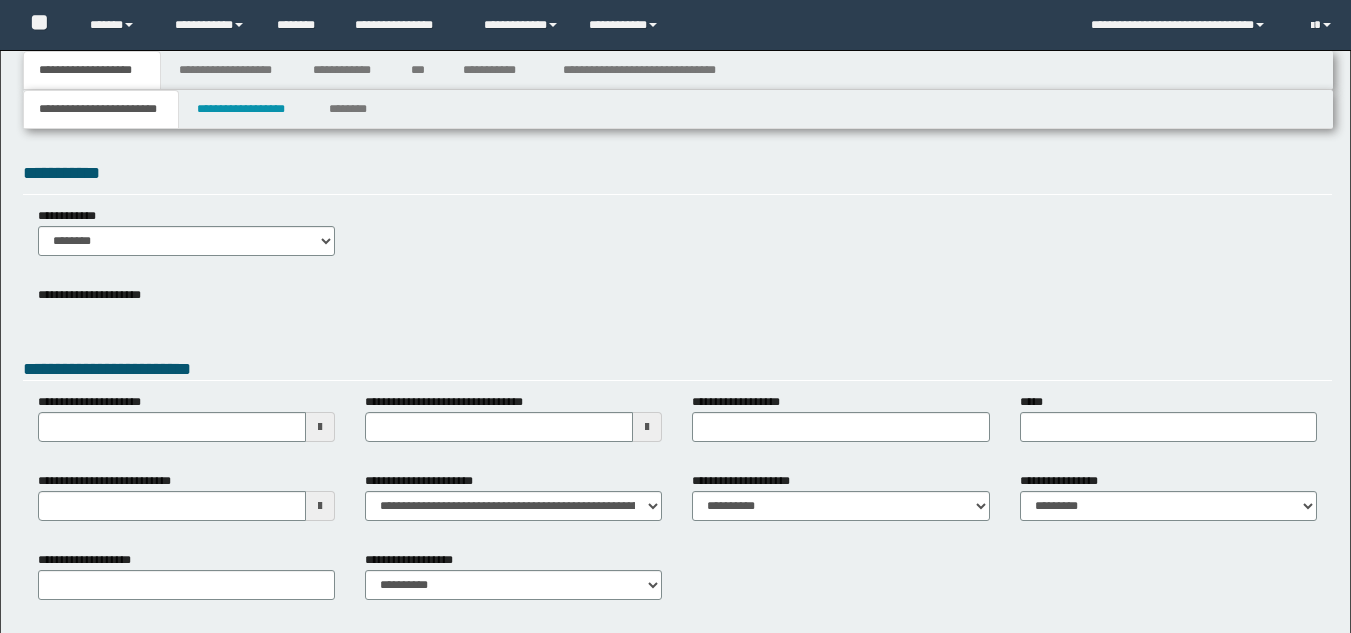 type 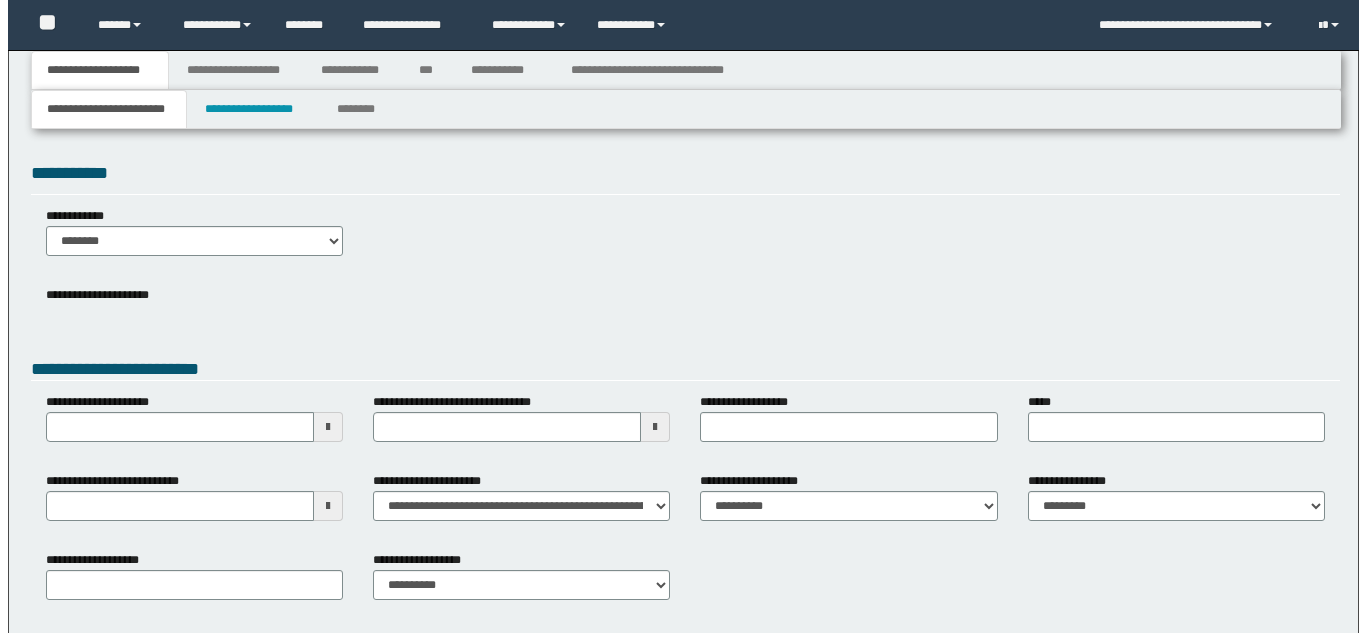 scroll, scrollTop: 6, scrollLeft: 0, axis: vertical 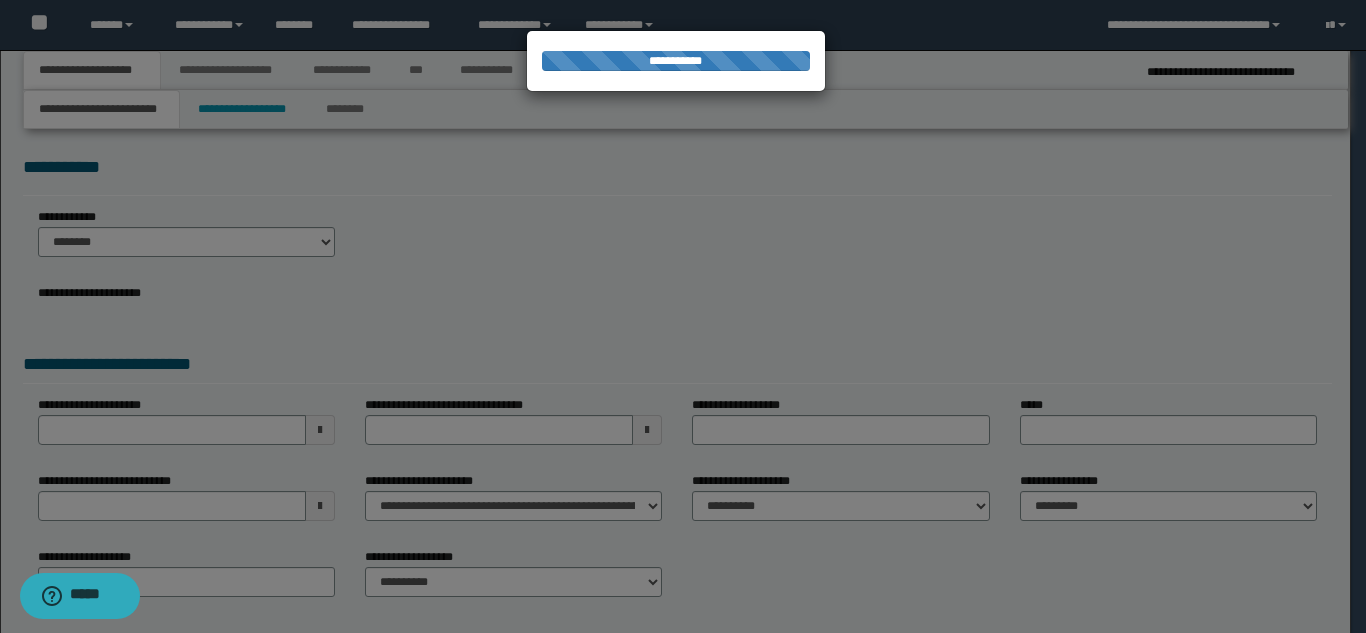 type on "**********" 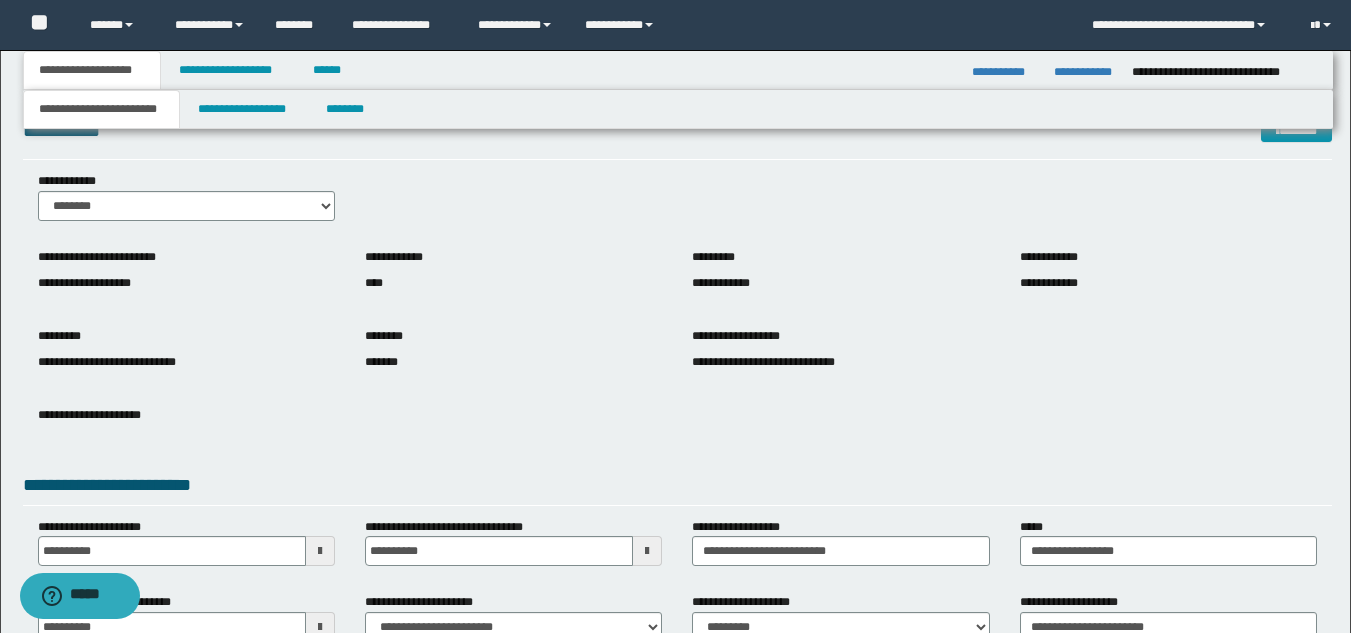 scroll, scrollTop: 0, scrollLeft: 0, axis: both 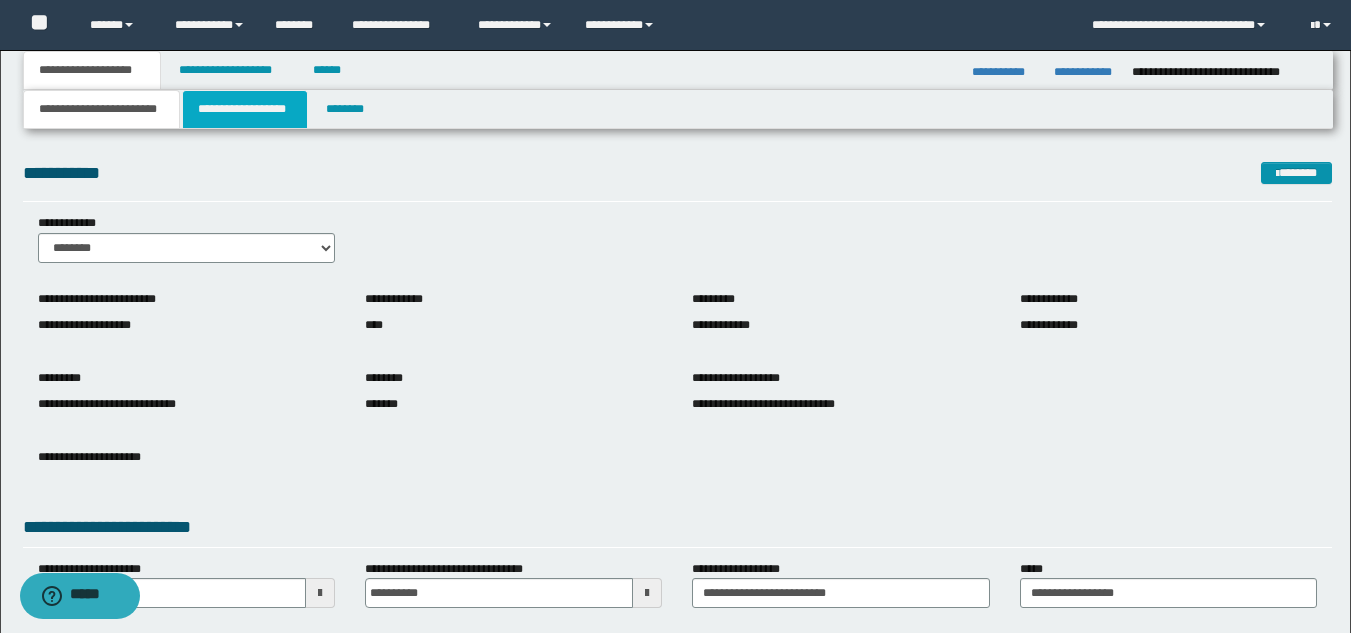 click on "**********" at bounding box center (245, 109) 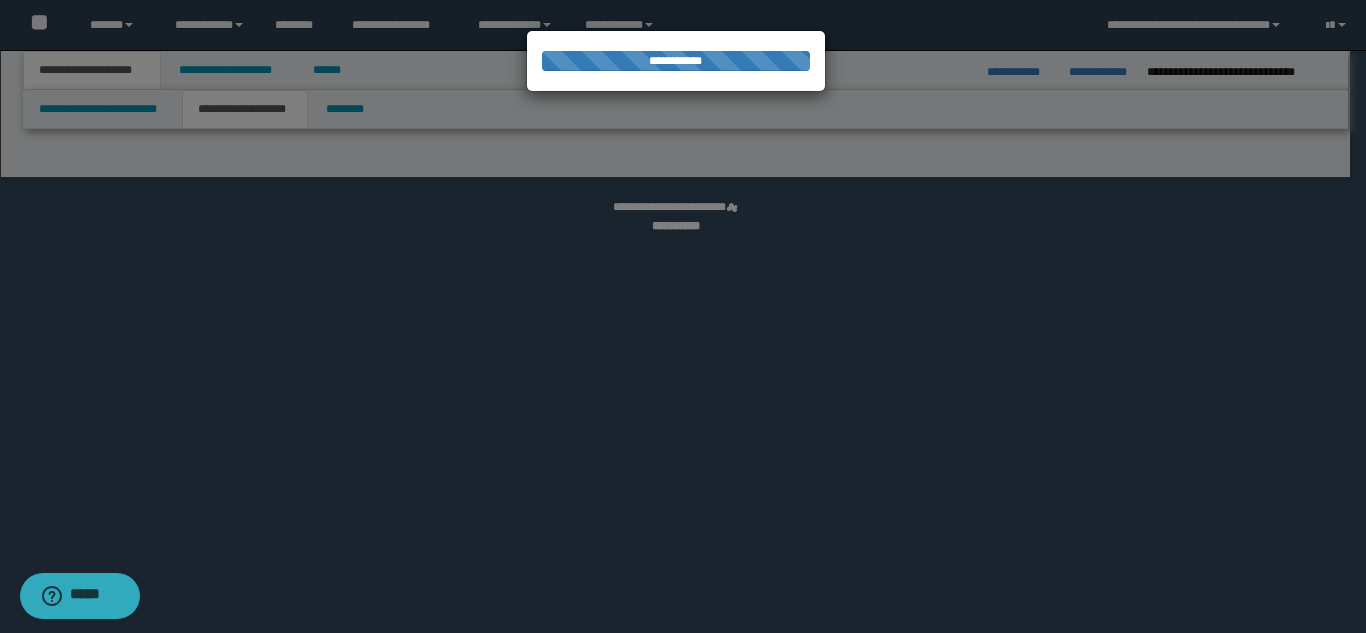select on "*" 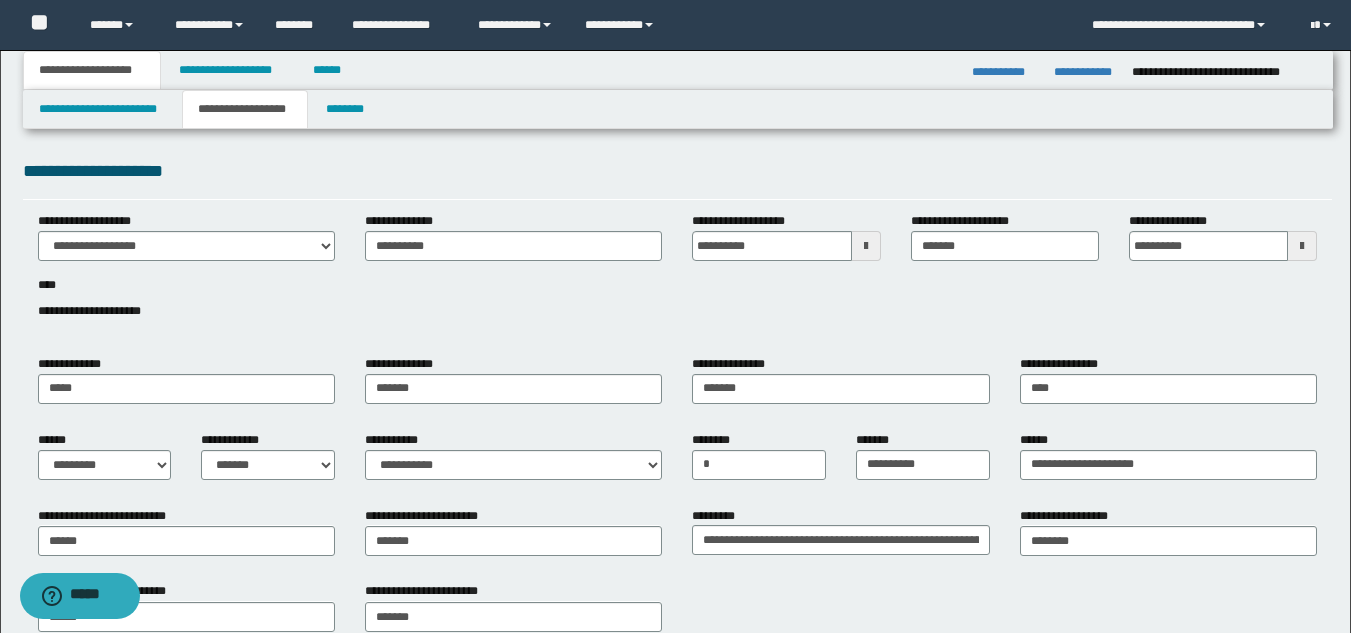 scroll, scrollTop: 0, scrollLeft: 0, axis: both 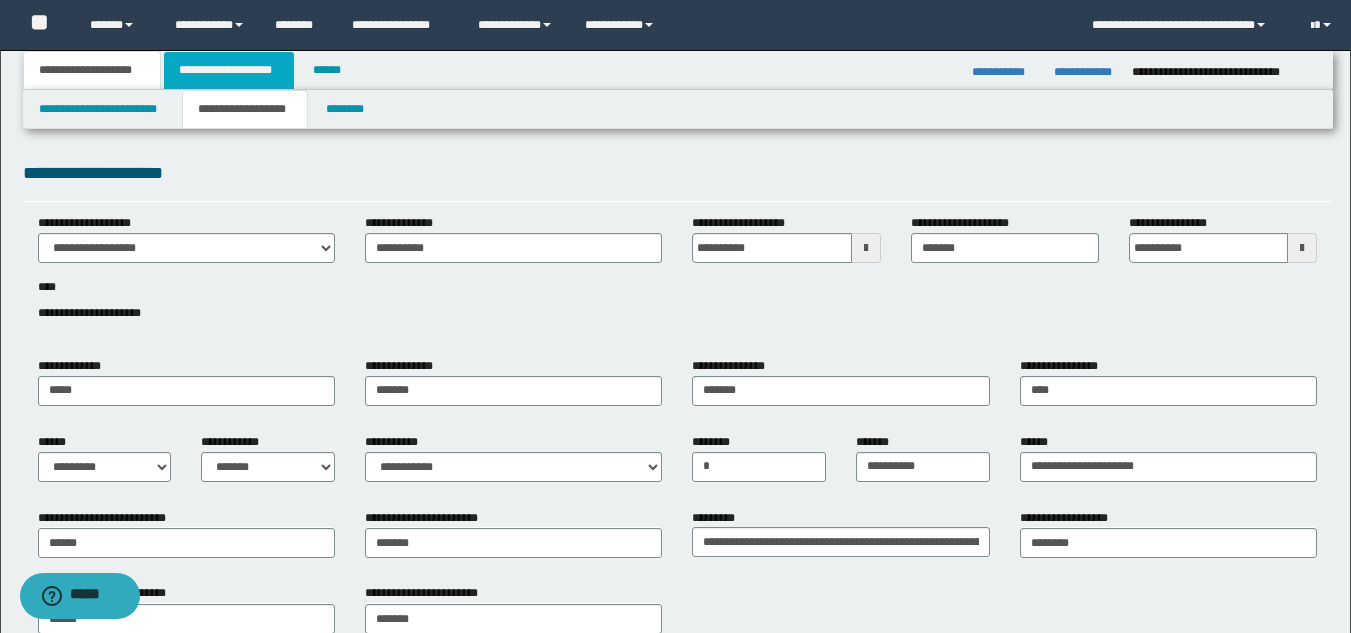 click on "**********" at bounding box center [229, 70] 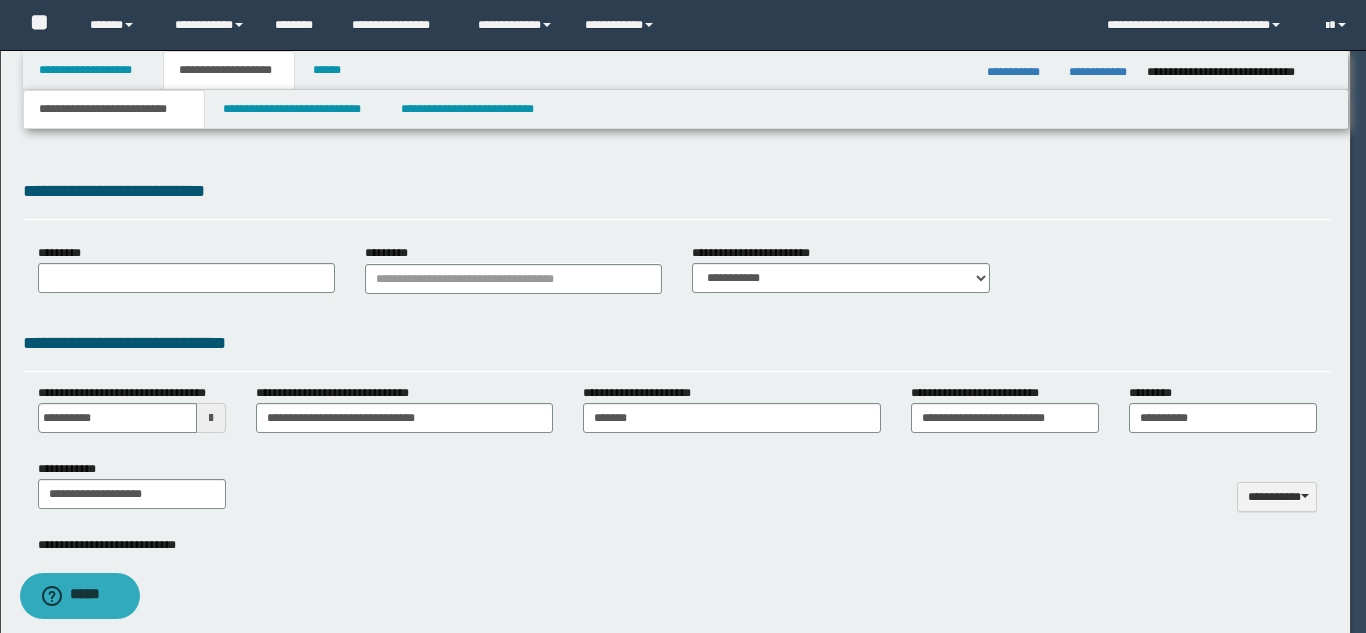 type on "**********" 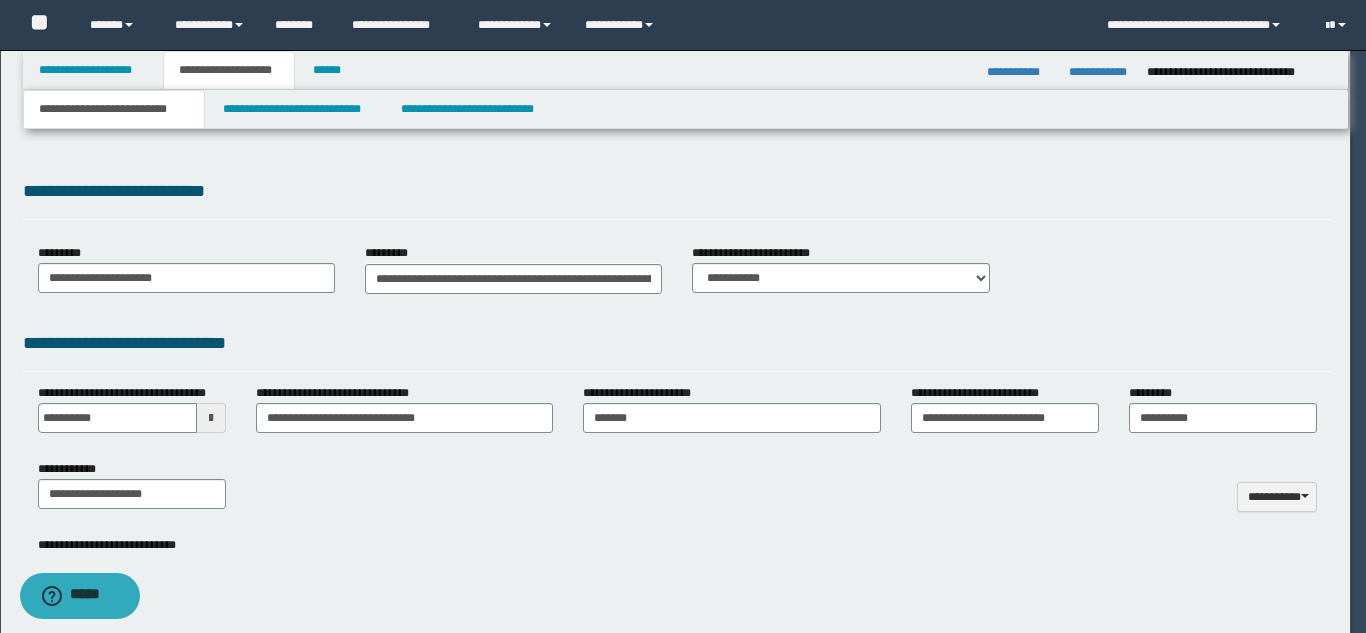 type on "**********" 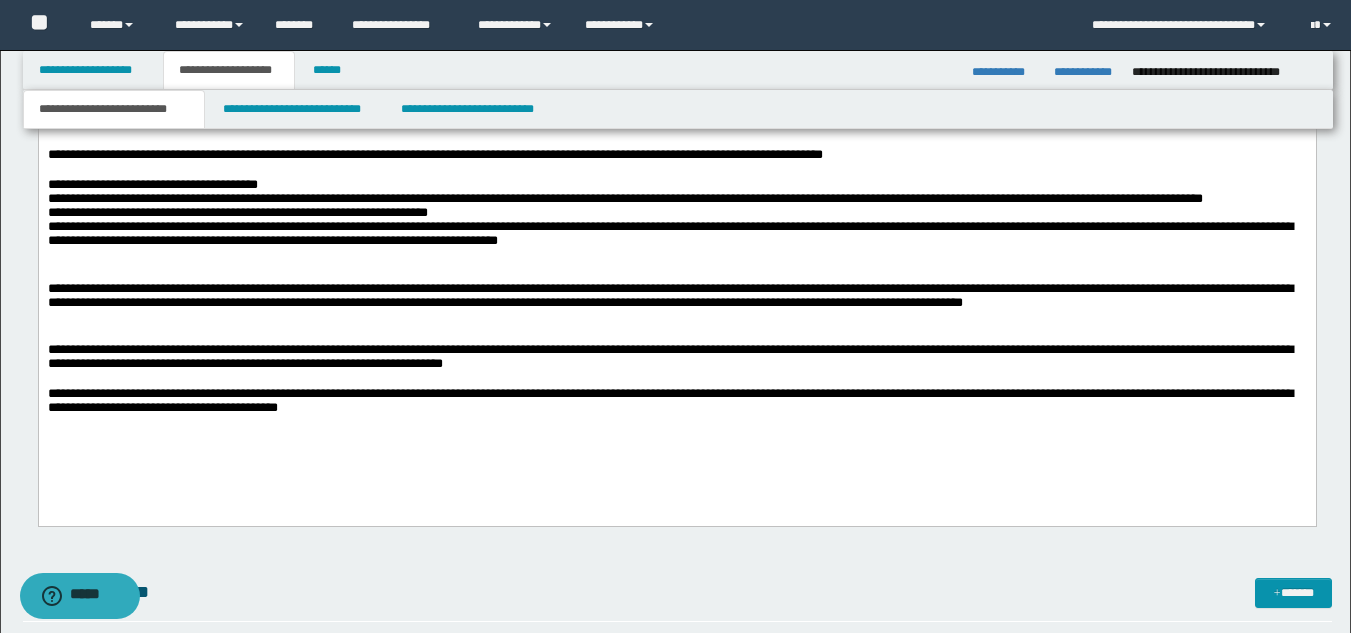 scroll, scrollTop: 969, scrollLeft: 0, axis: vertical 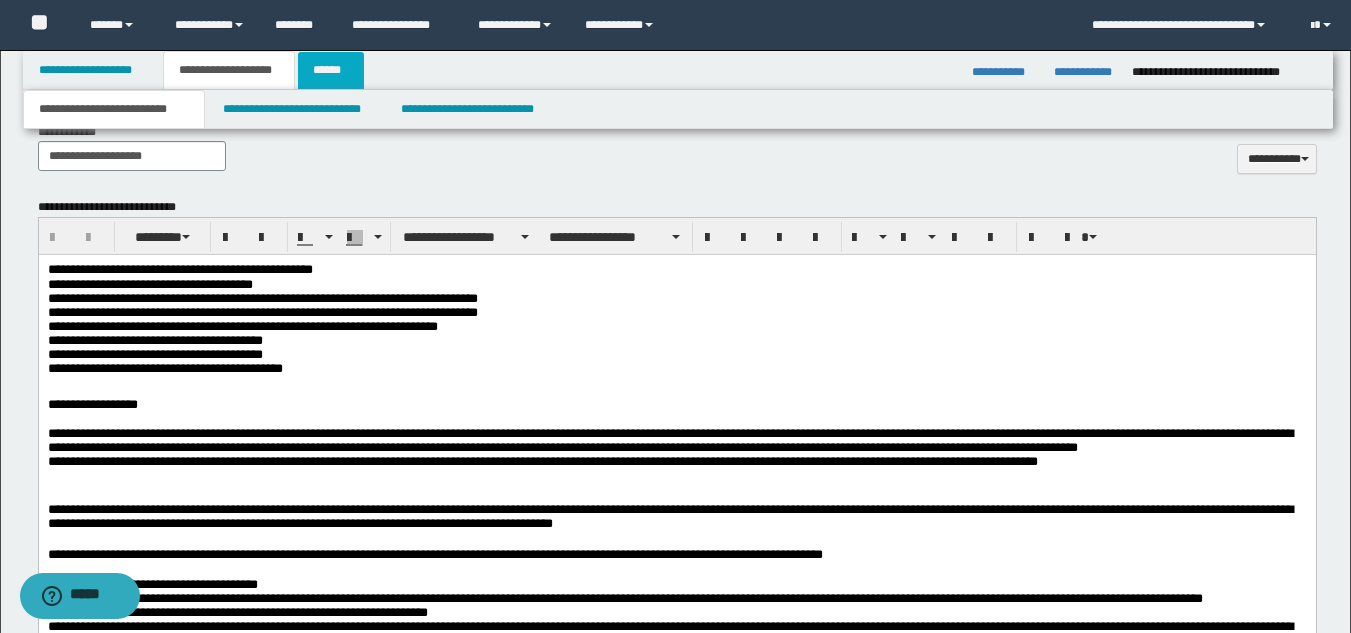 click on "******" at bounding box center [331, 70] 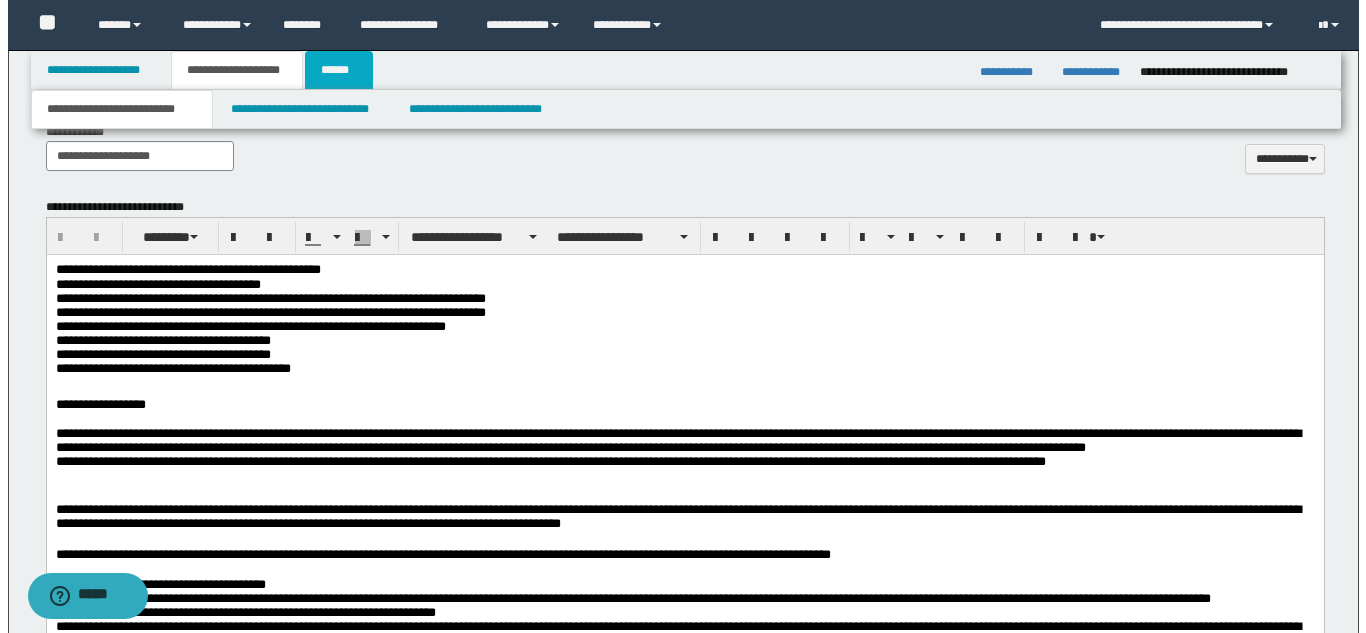 scroll, scrollTop: 0, scrollLeft: 0, axis: both 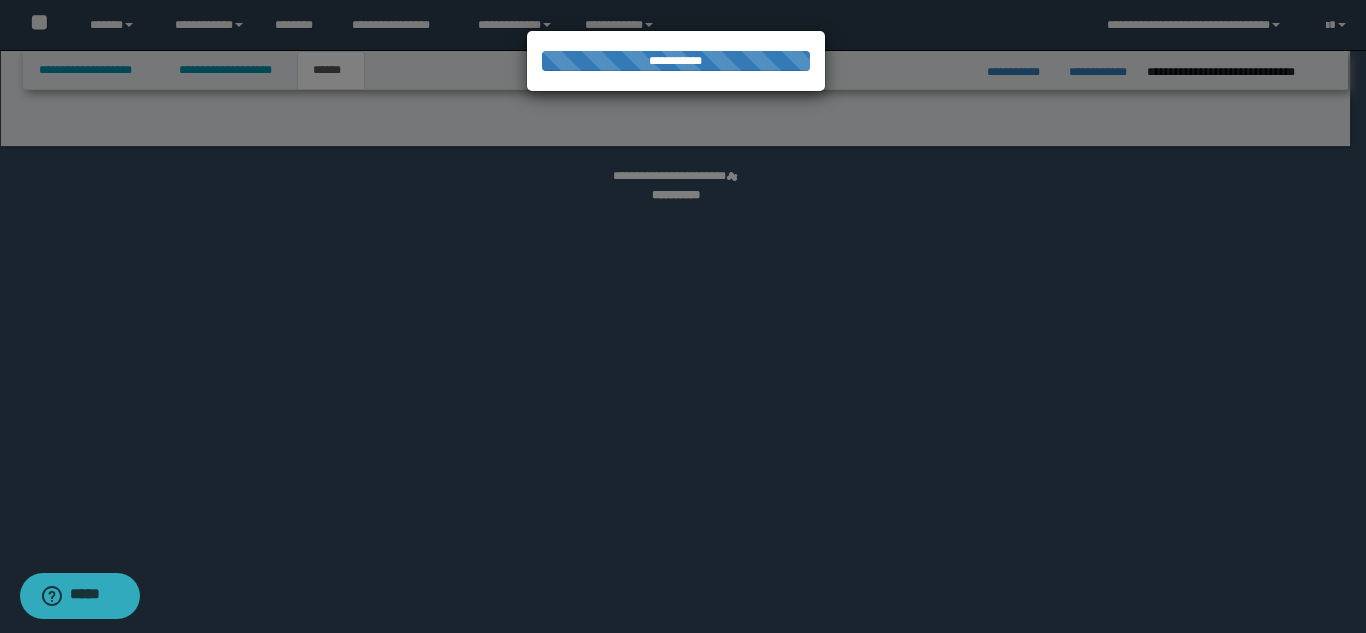 select on "*" 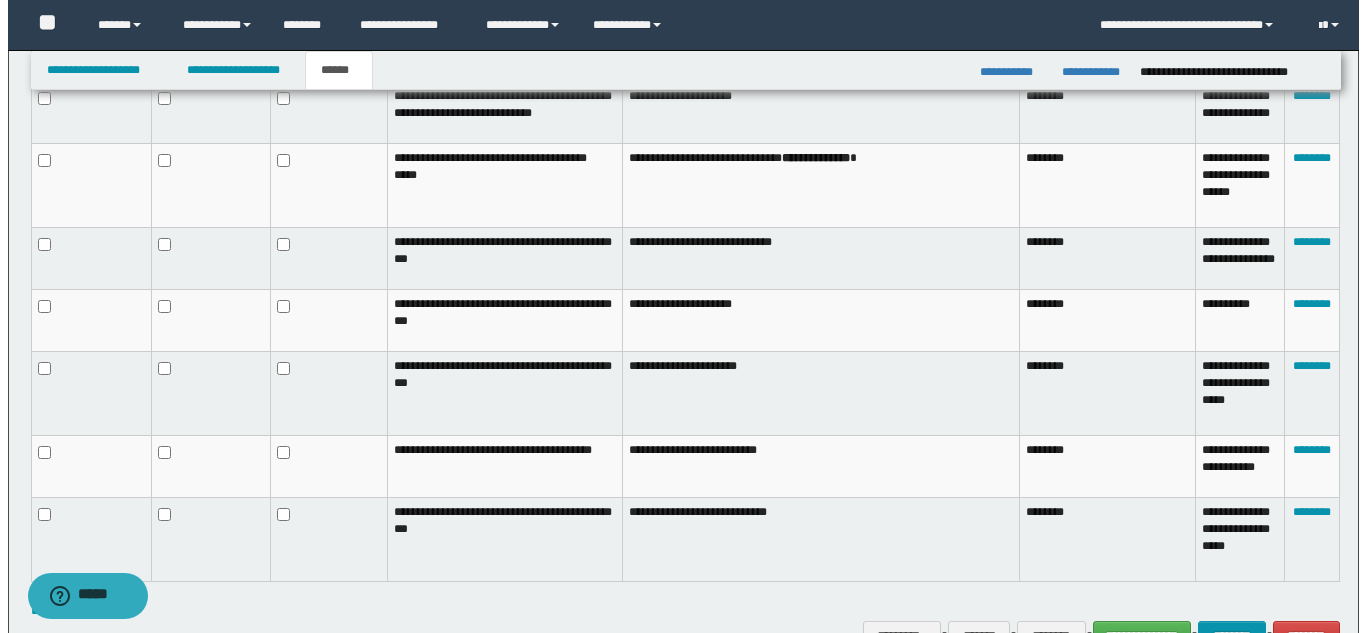 scroll, scrollTop: 697, scrollLeft: 0, axis: vertical 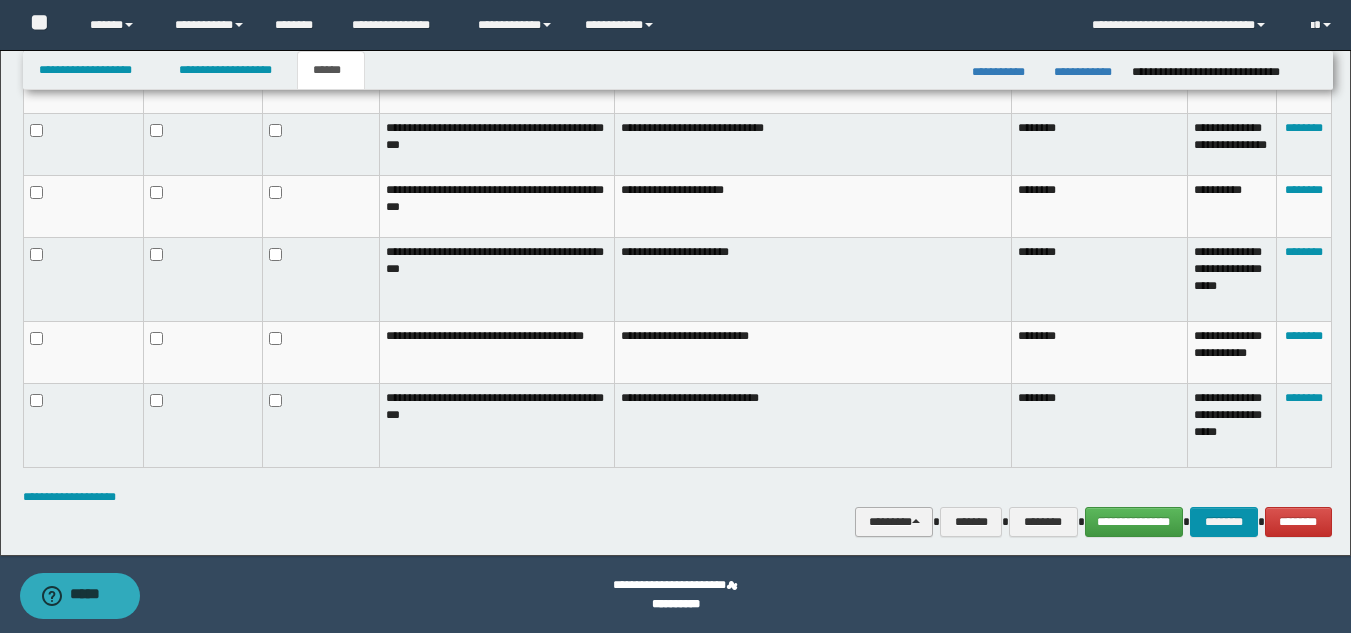 click on "********" at bounding box center [894, 522] 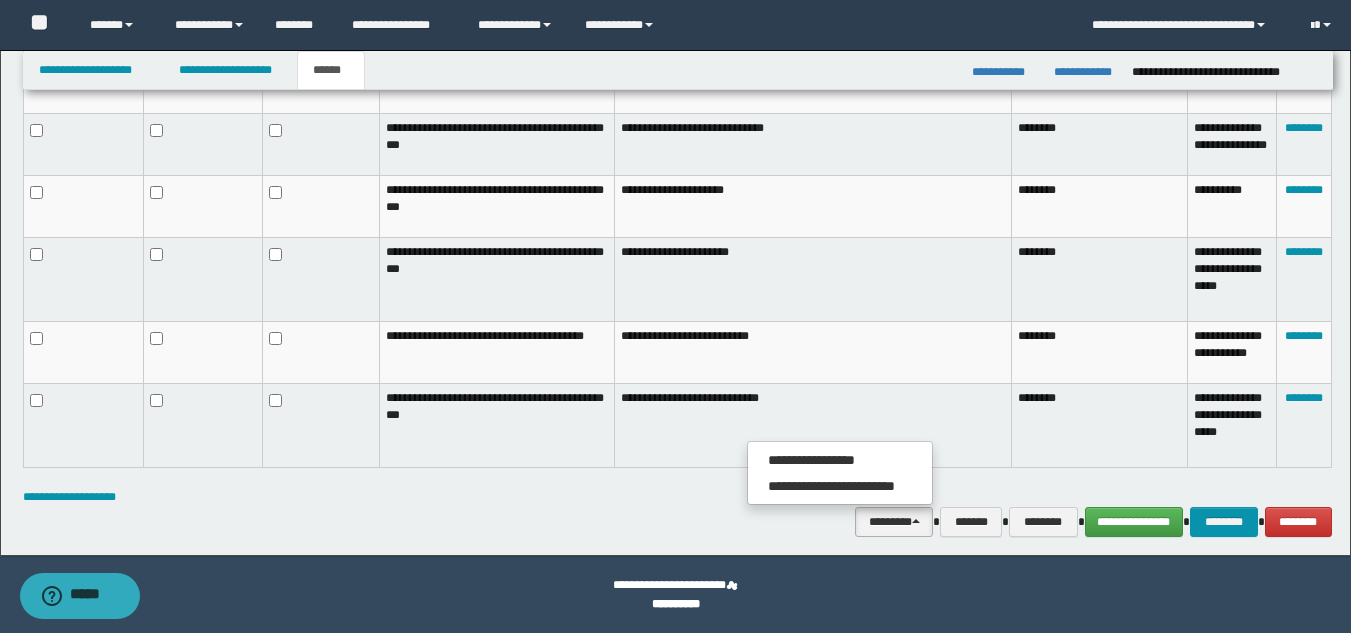 click on "**********" at bounding box center (677, 170) 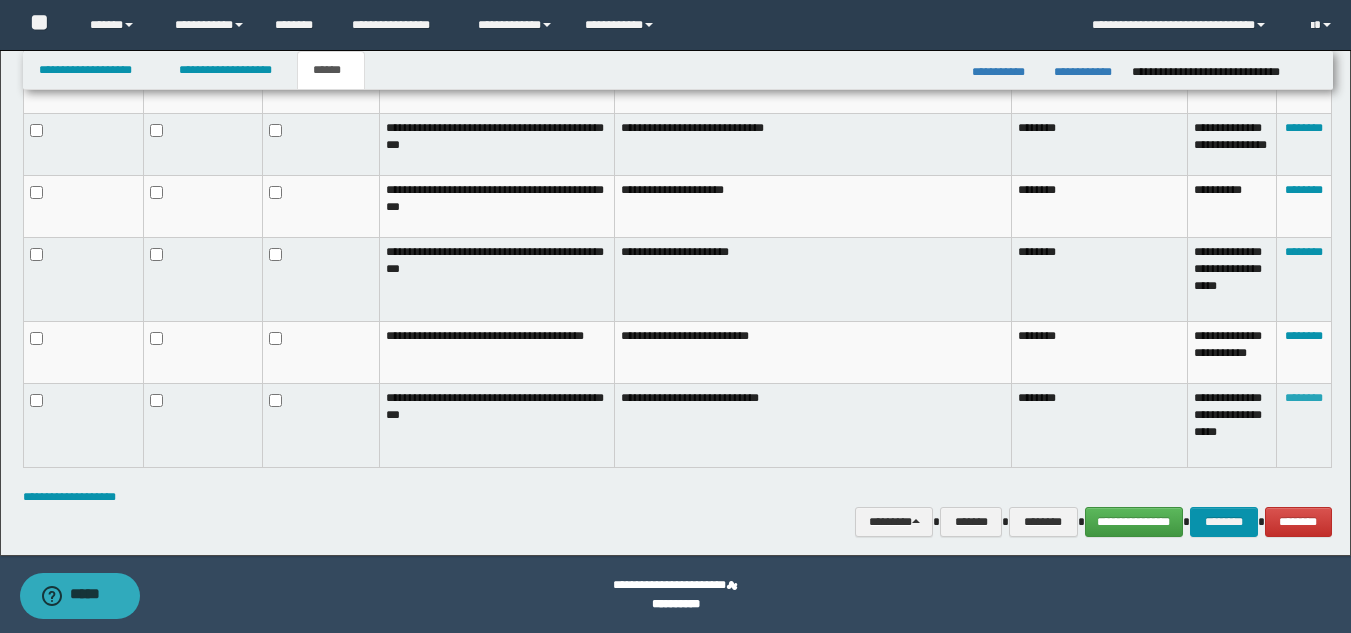 click on "********" at bounding box center [1304, 398] 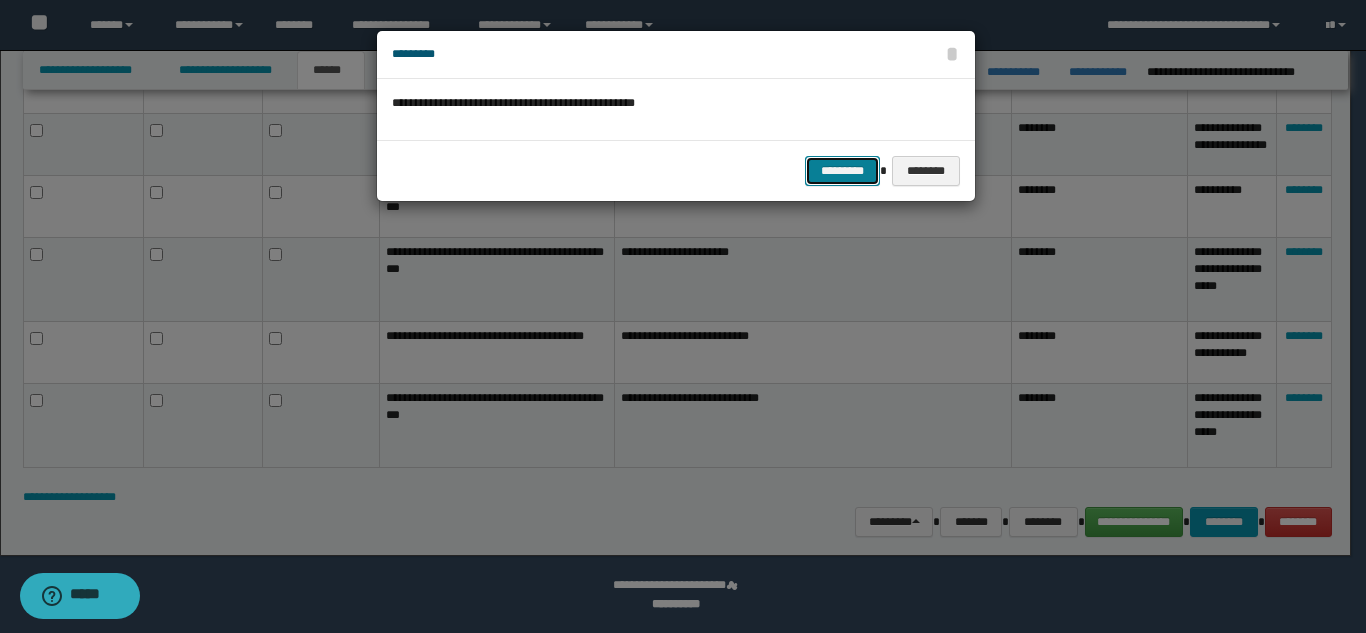 click on "*********" at bounding box center (842, 171) 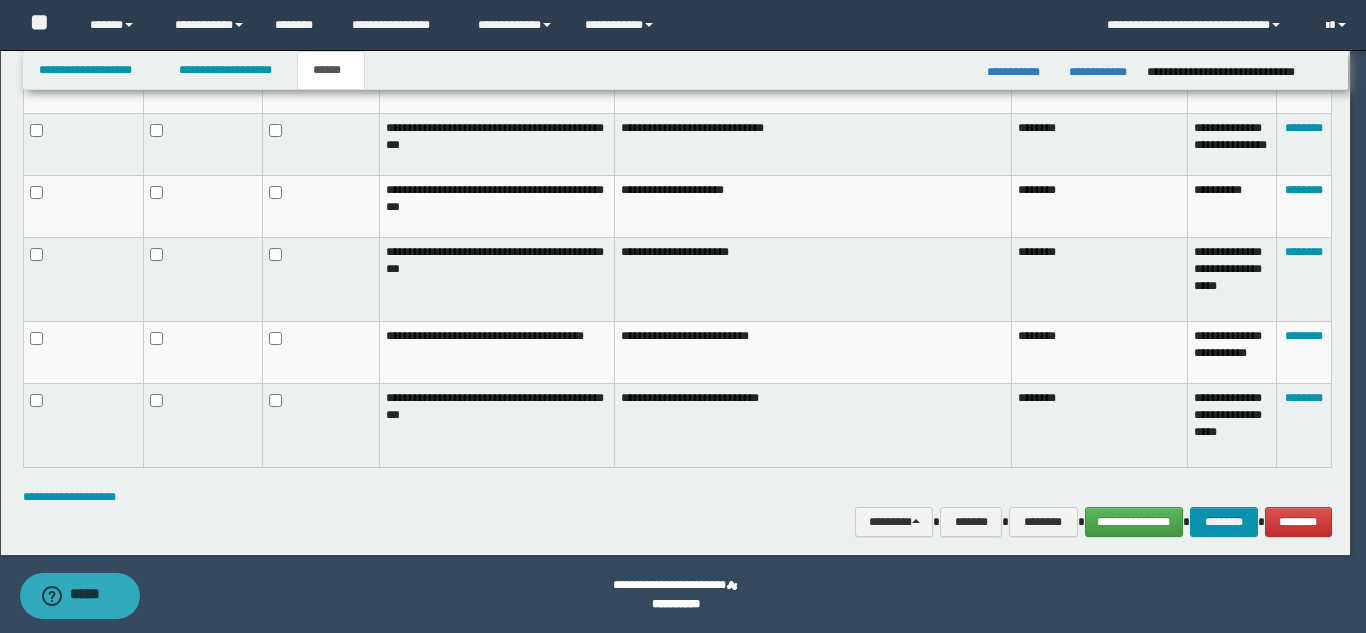 scroll, scrollTop: 616, scrollLeft: 0, axis: vertical 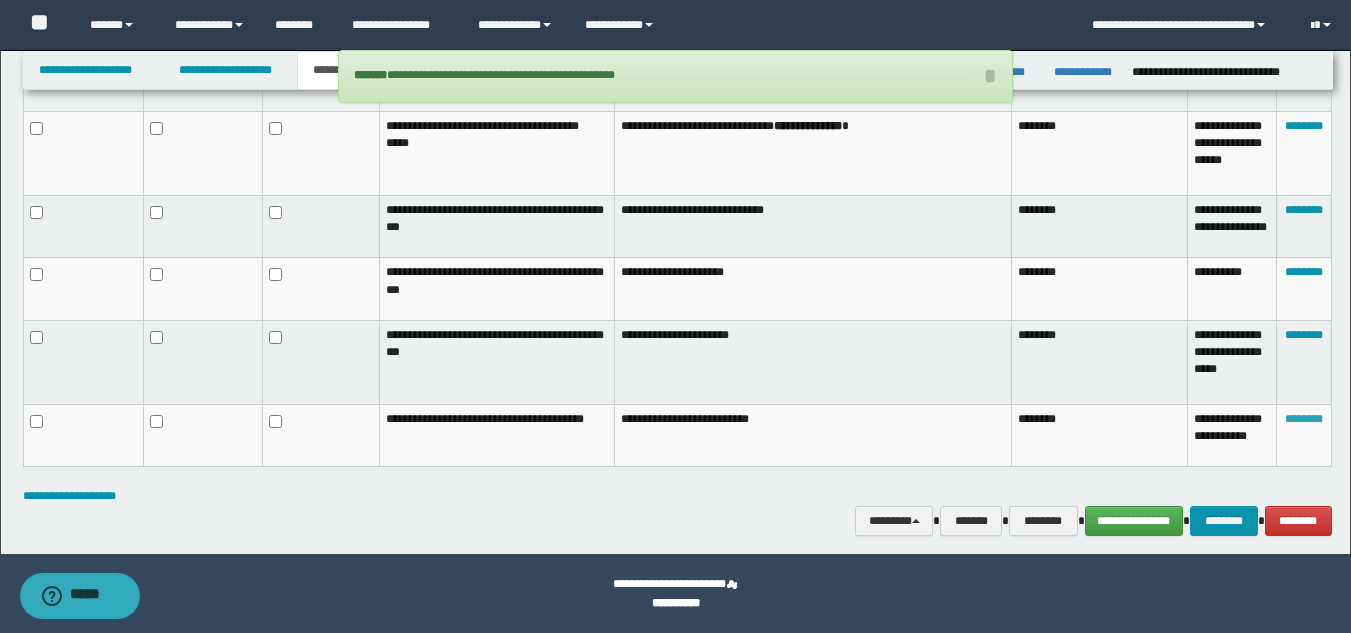 click on "********" at bounding box center [1304, 419] 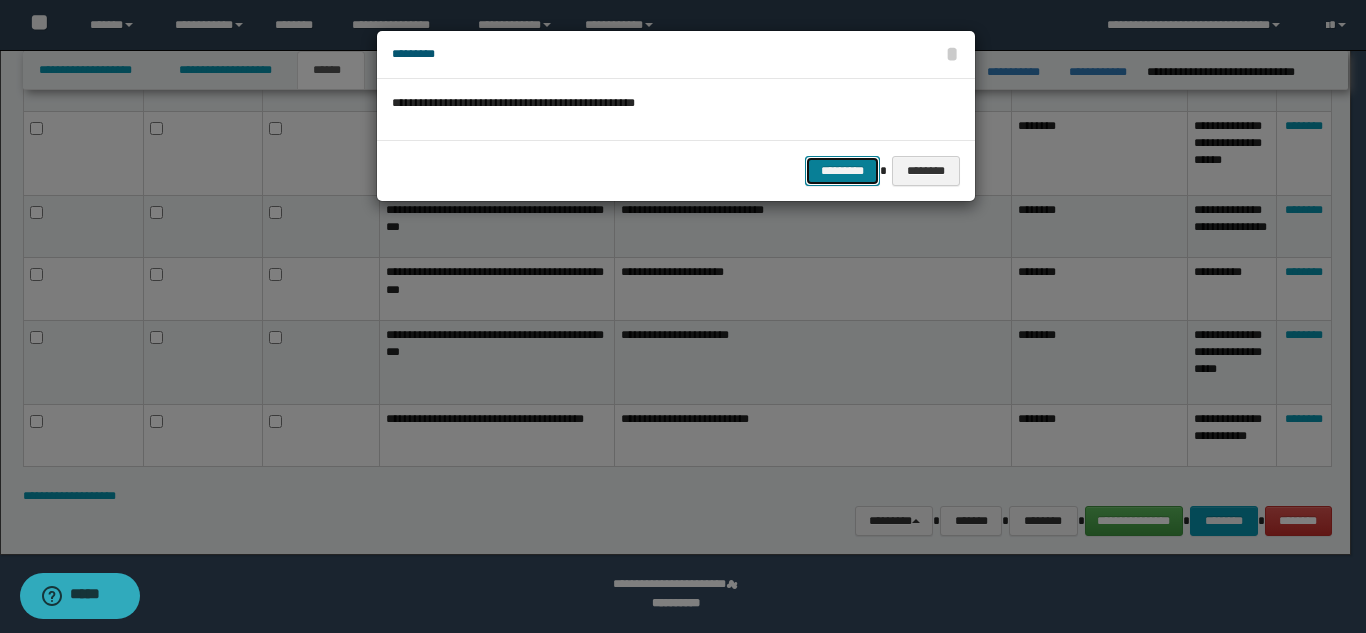 click on "*********" at bounding box center [842, 171] 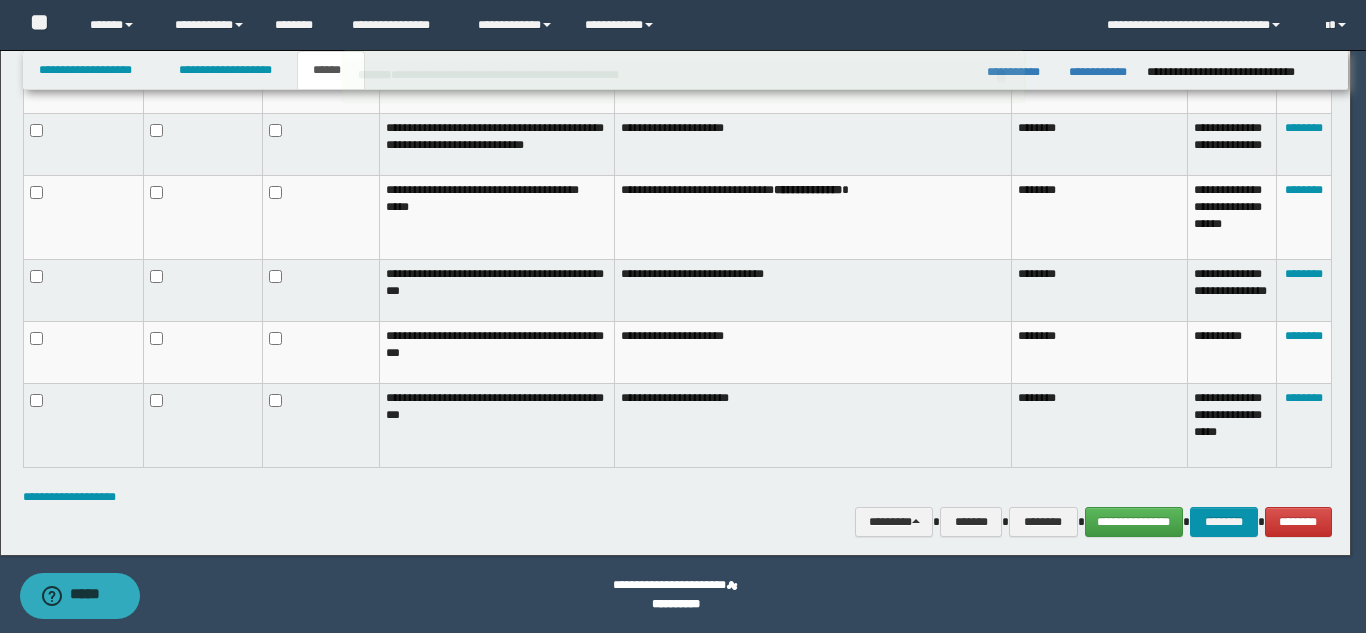 scroll, scrollTop: 551, scrollLeft: 0, axis: vertical 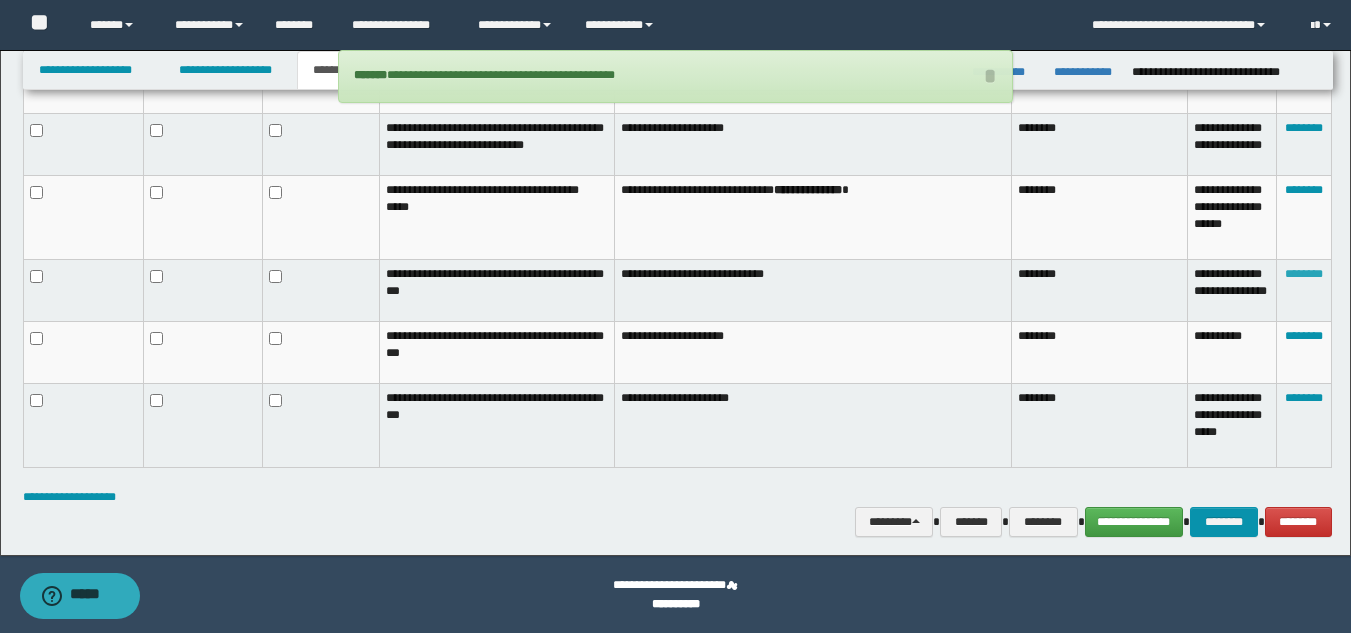 click on "********" at bounding box center [1304, 274] 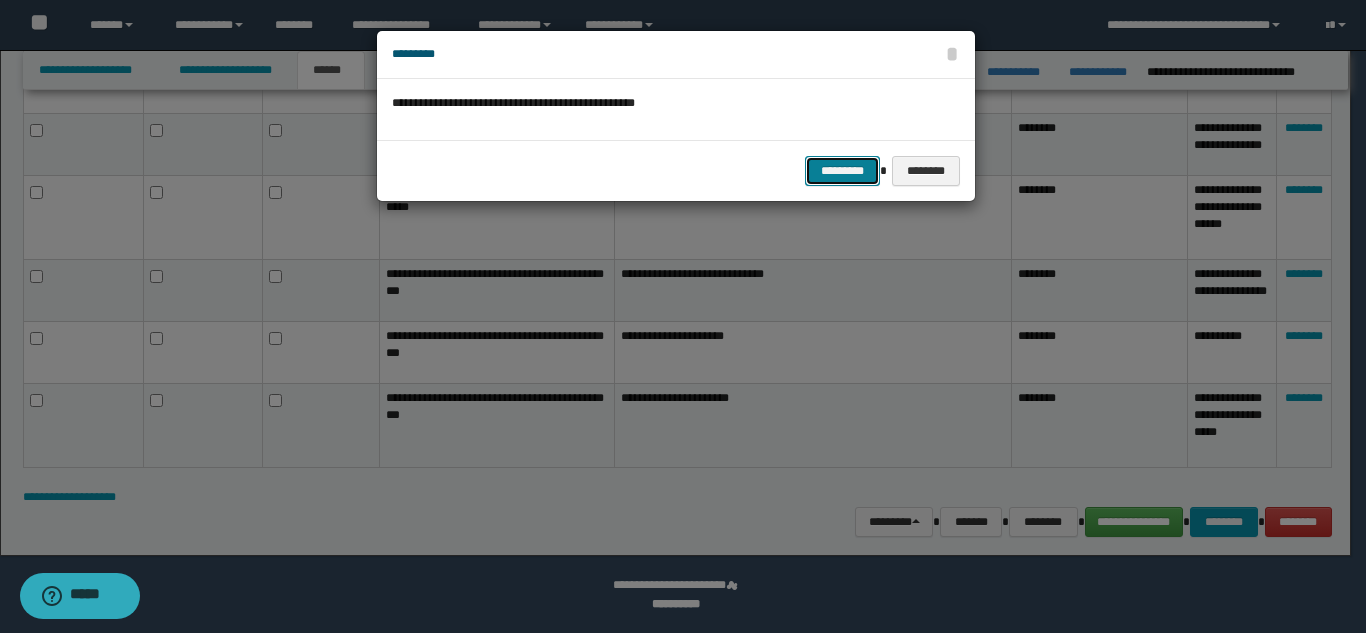 click on "*********" at bounding box center [842, 171] 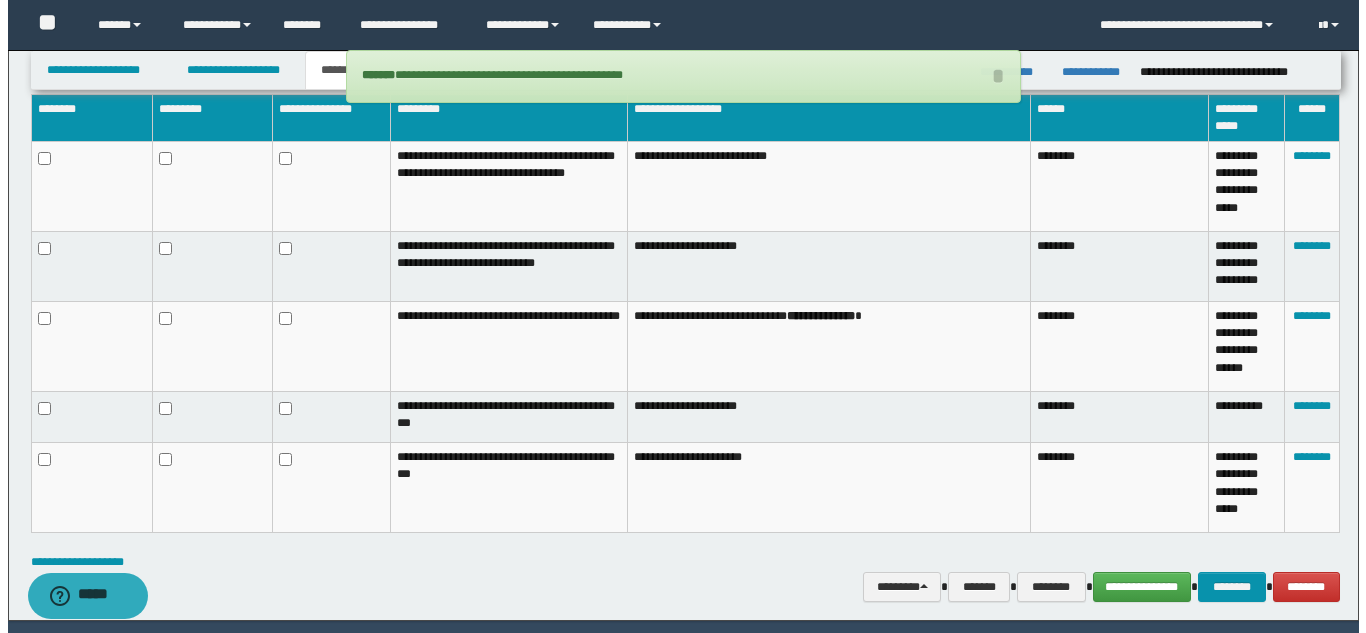 scroll, scrollTop: 421, scrollLeft: 0, axis: vertical 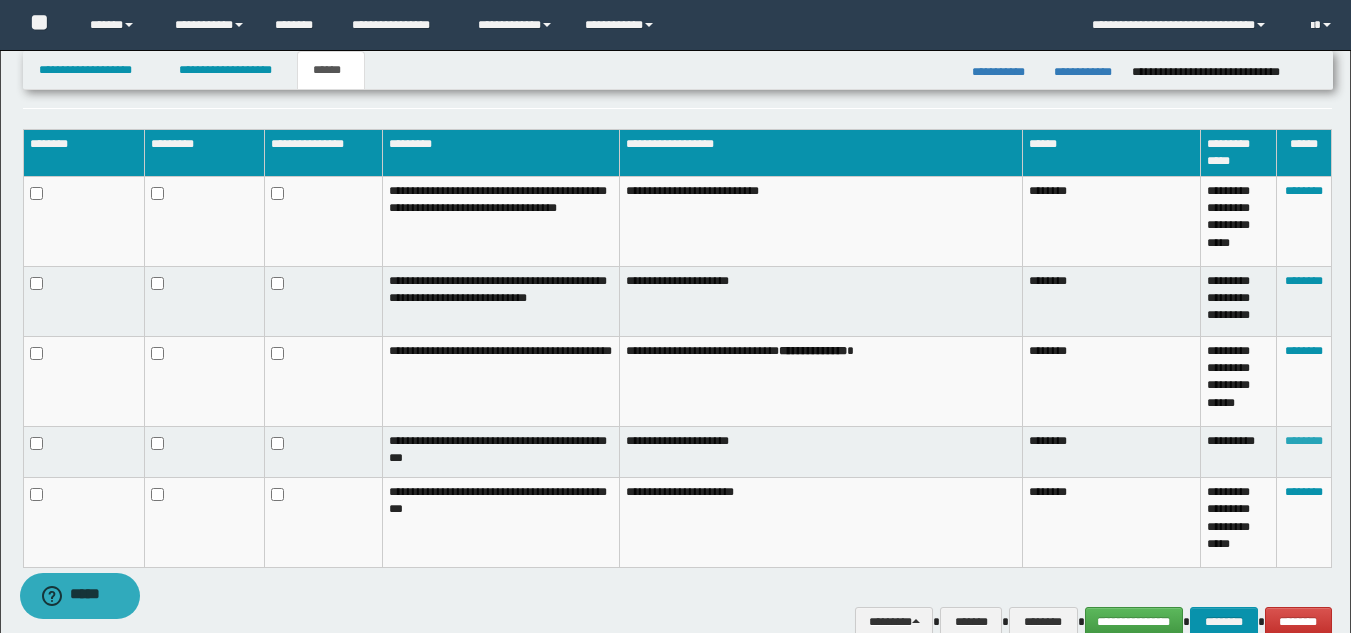 click on "********" at bounding box center [1304, 441] 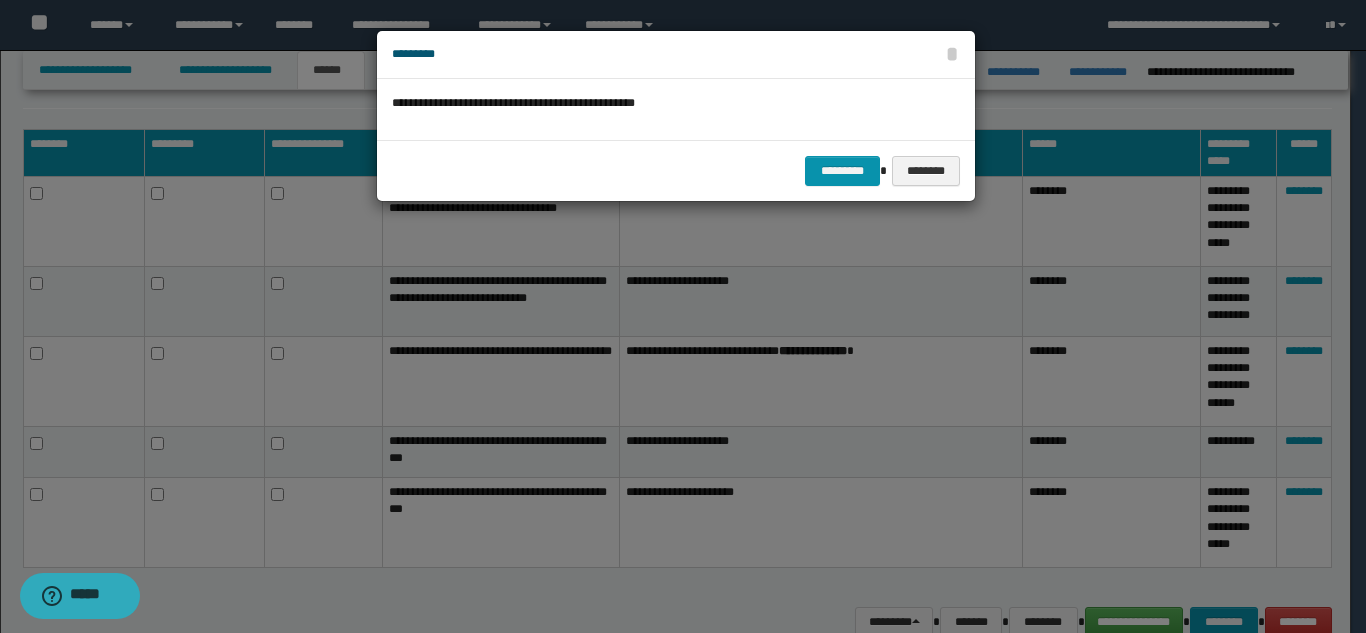 click on "*********
********" at bounding box center (676, 170) 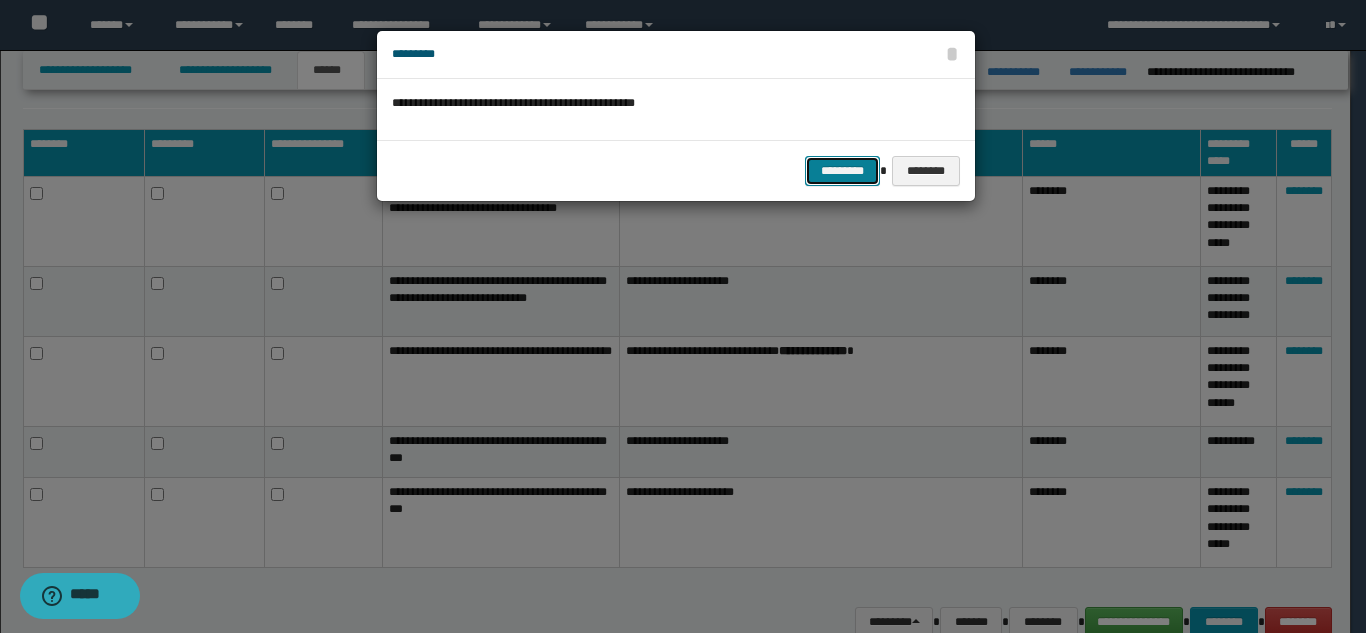 click on "*********" at bounding box center [842, 171] 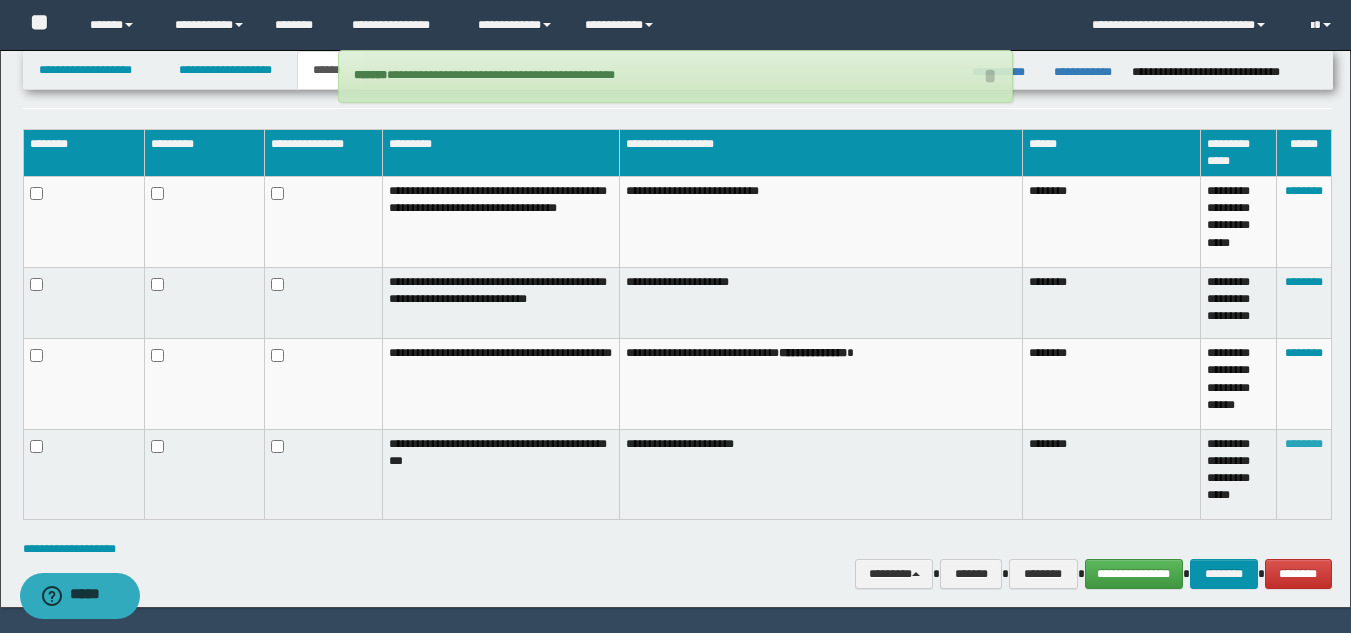 click on "********" at bounding box center (1304, 444) 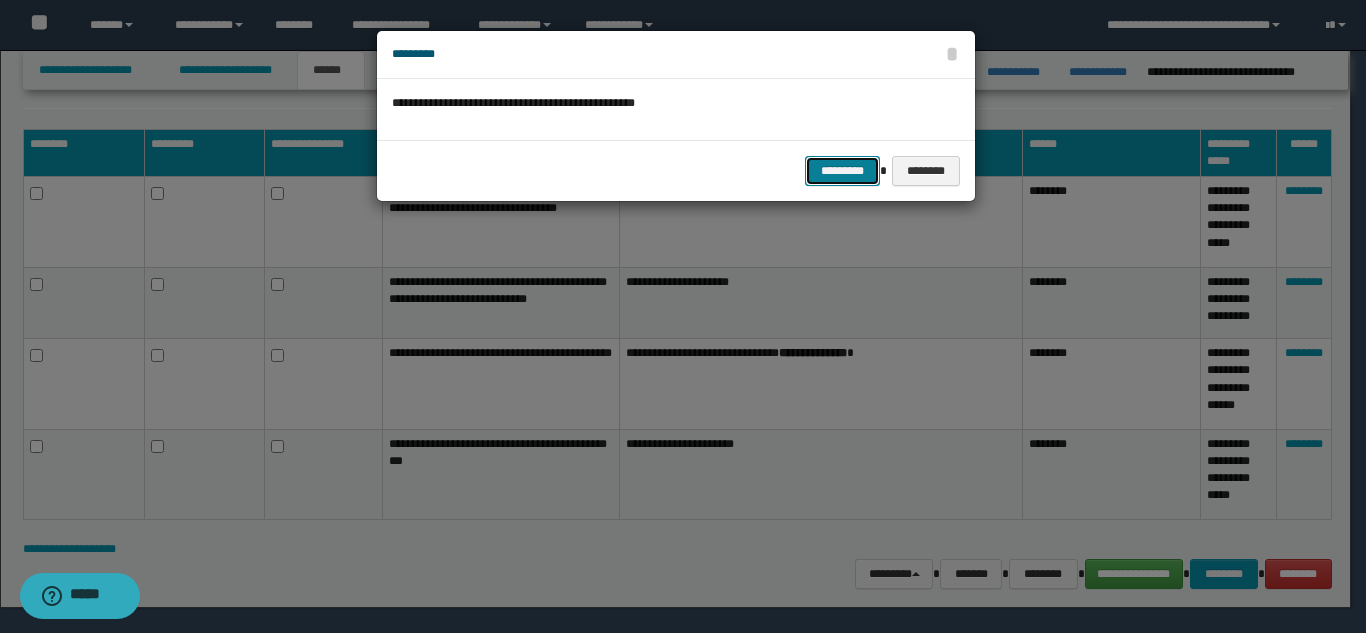 click on "*********" at bounding box center [842, 171] 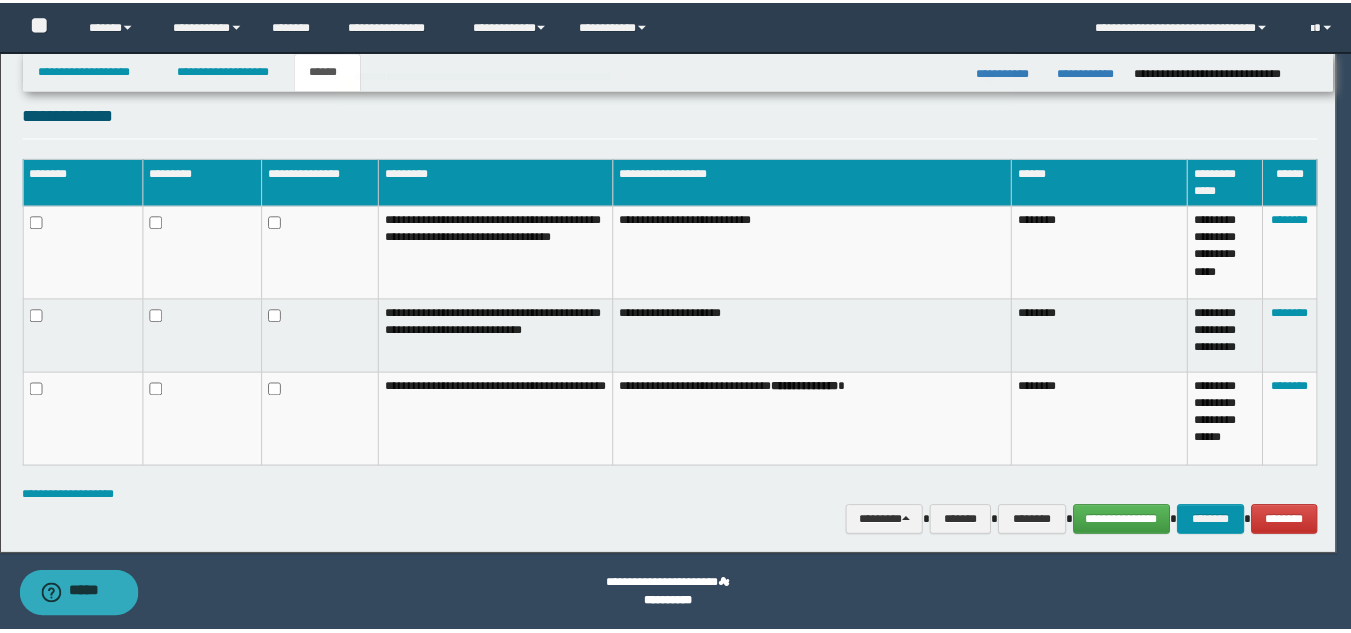 scroll, scrollTop: 392, scrollLeft: 0, axis: vertical 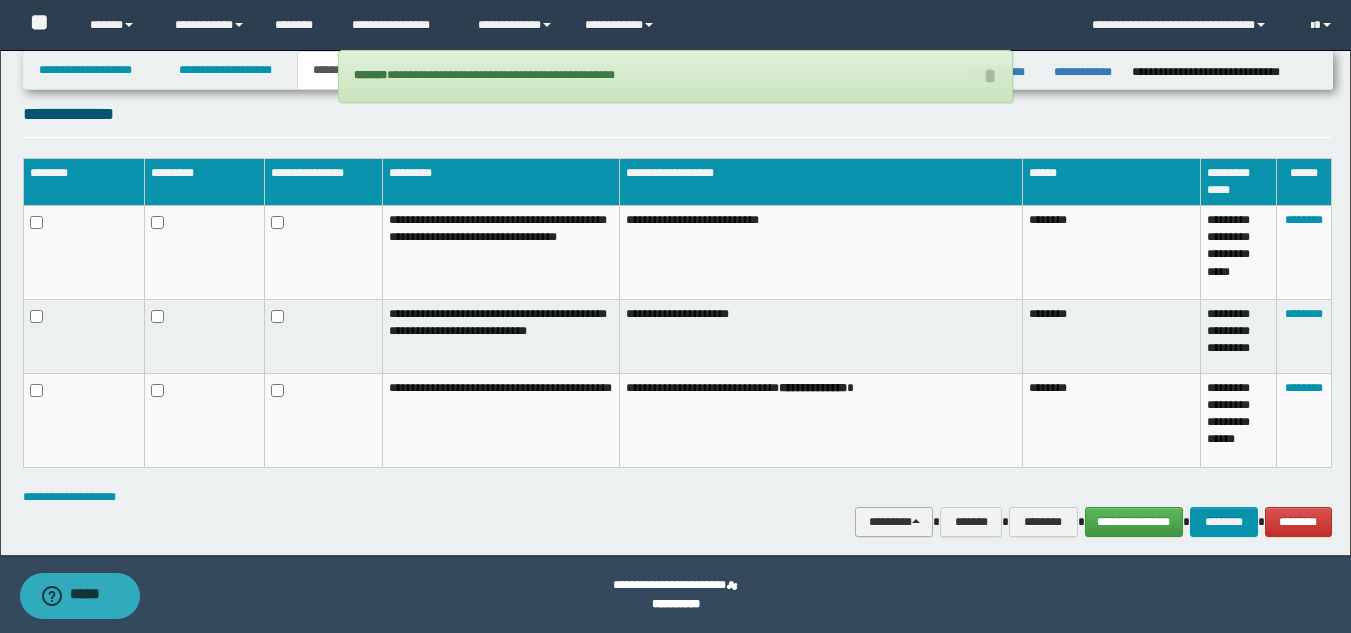 click on "********" at bounding box center [894, 522] 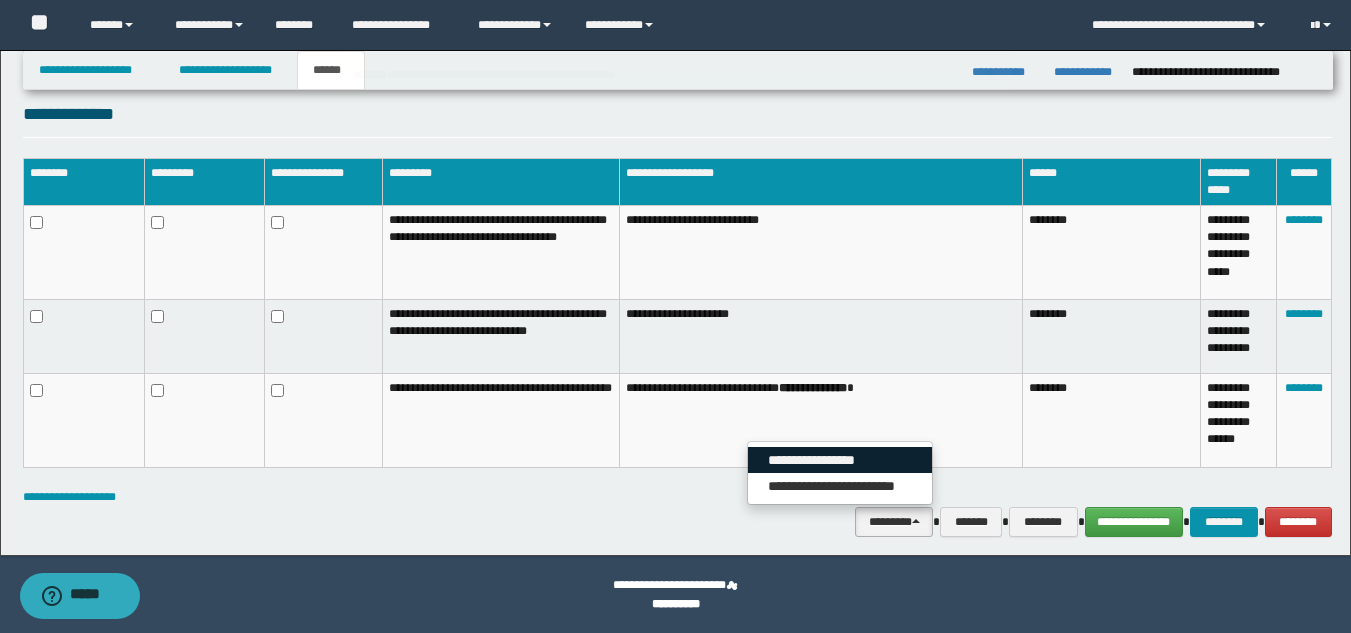click on "**********" at bounding box center [840, 460] 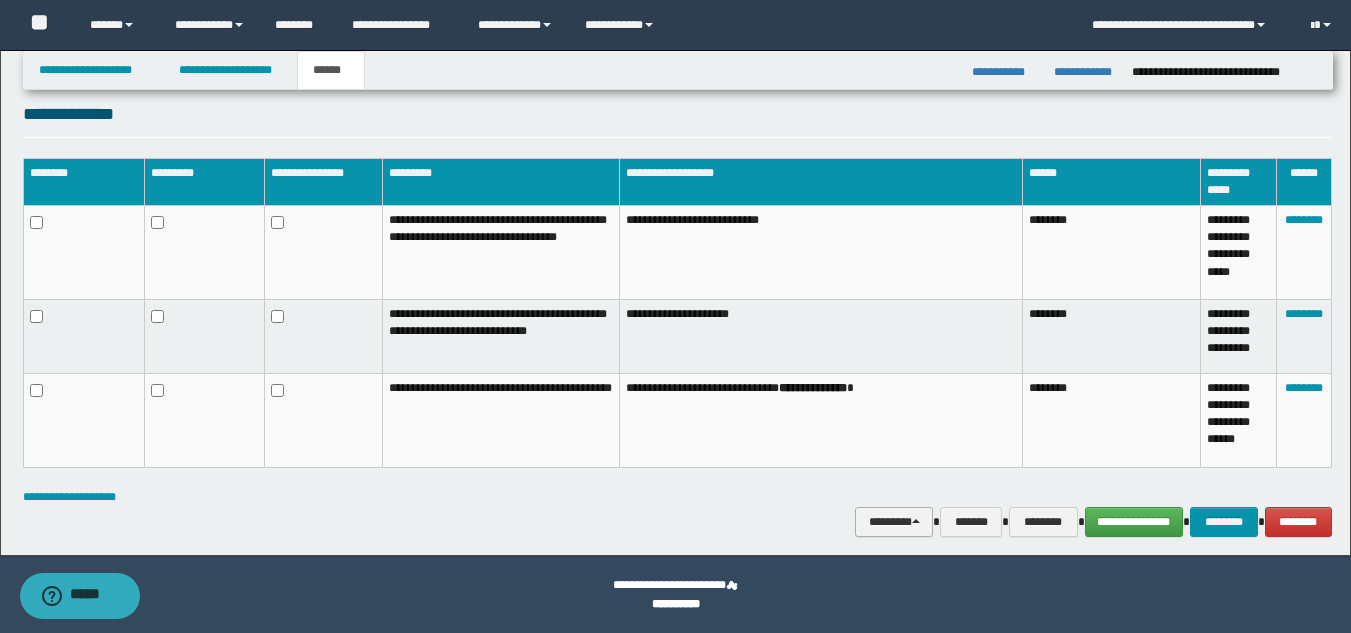 click on "********" at bounding box center (894, 522) 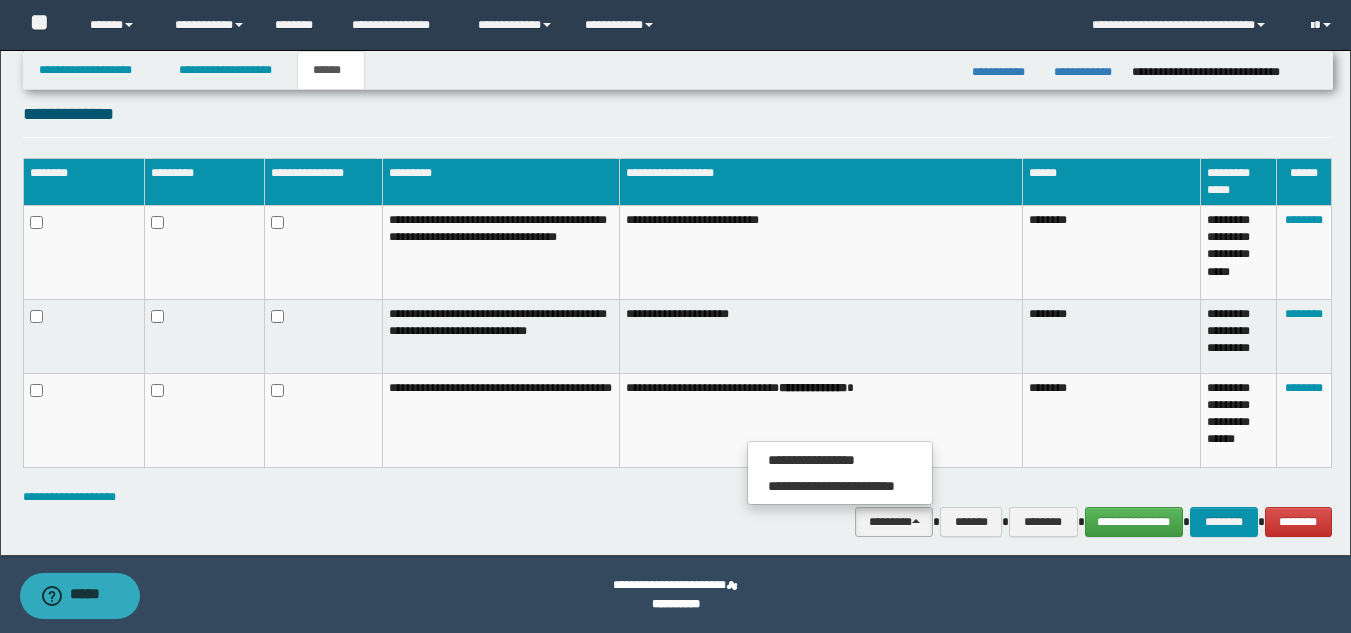 click on "**********" at bounding box center [677, 522] 